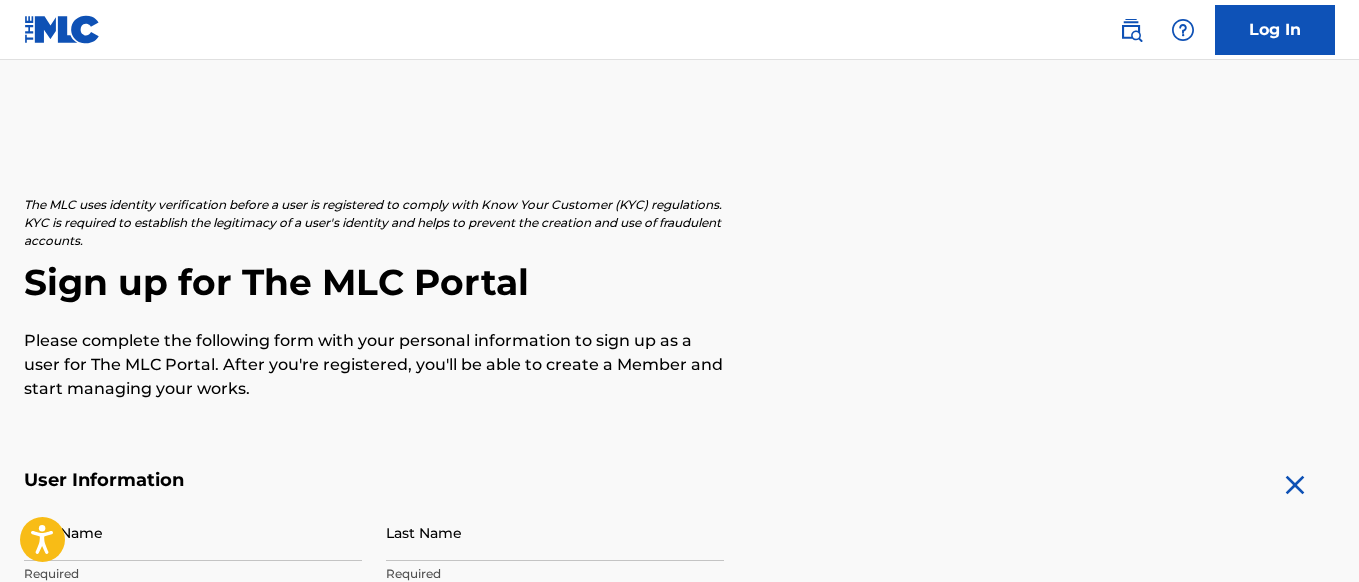 scroll, scrollTop: 0, scrollLeft: 0, axis: both 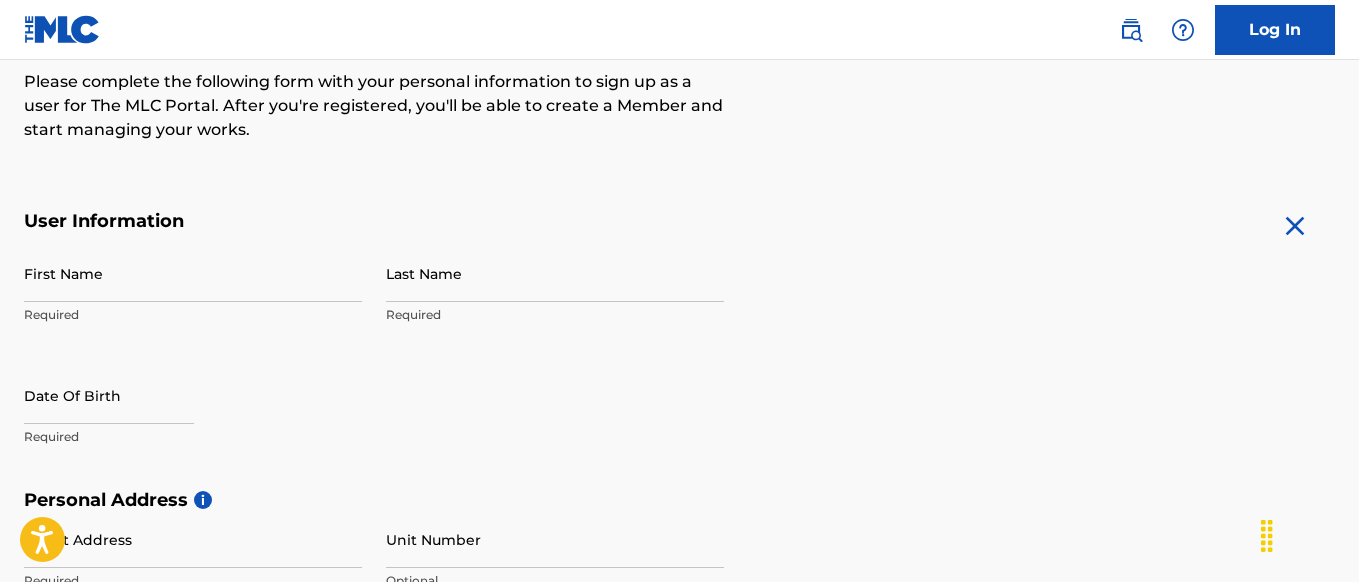 click on "First Name" at bounding box center [193, 273] 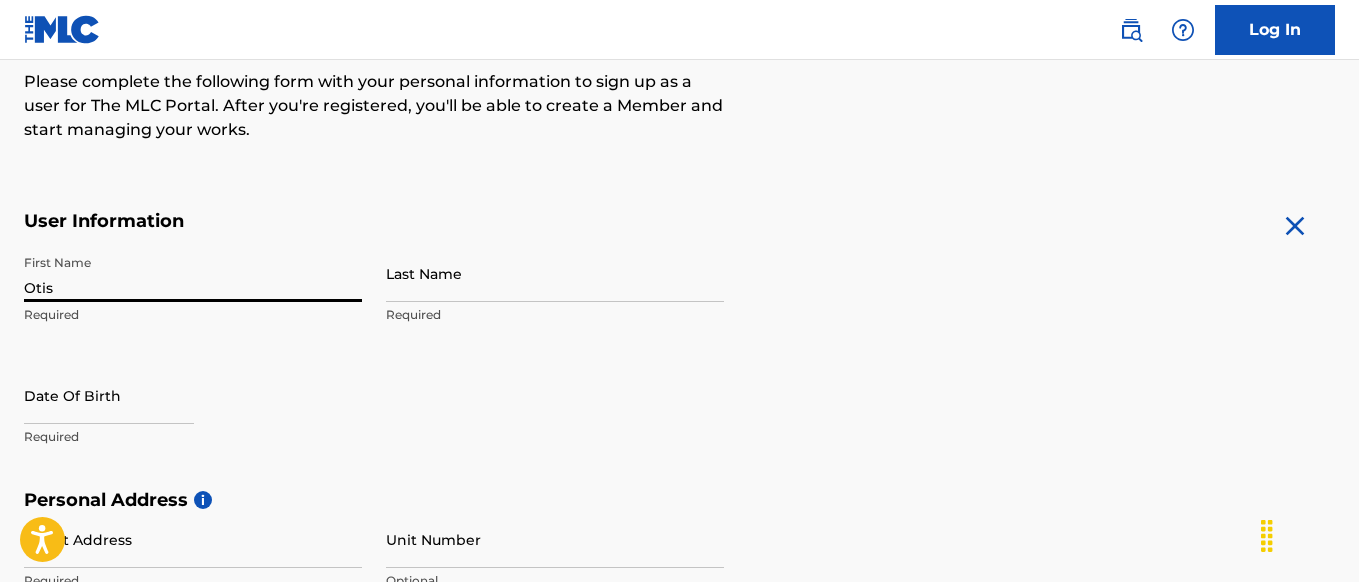 type on "[NAME]" 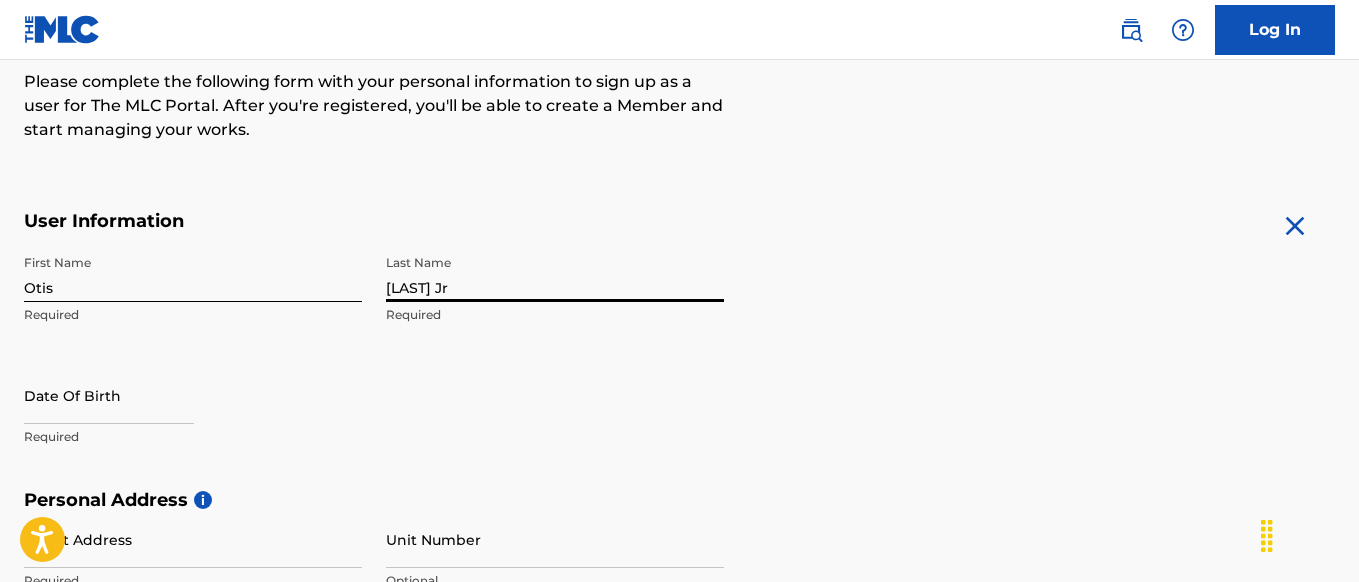 type on "[LAST] Jr" 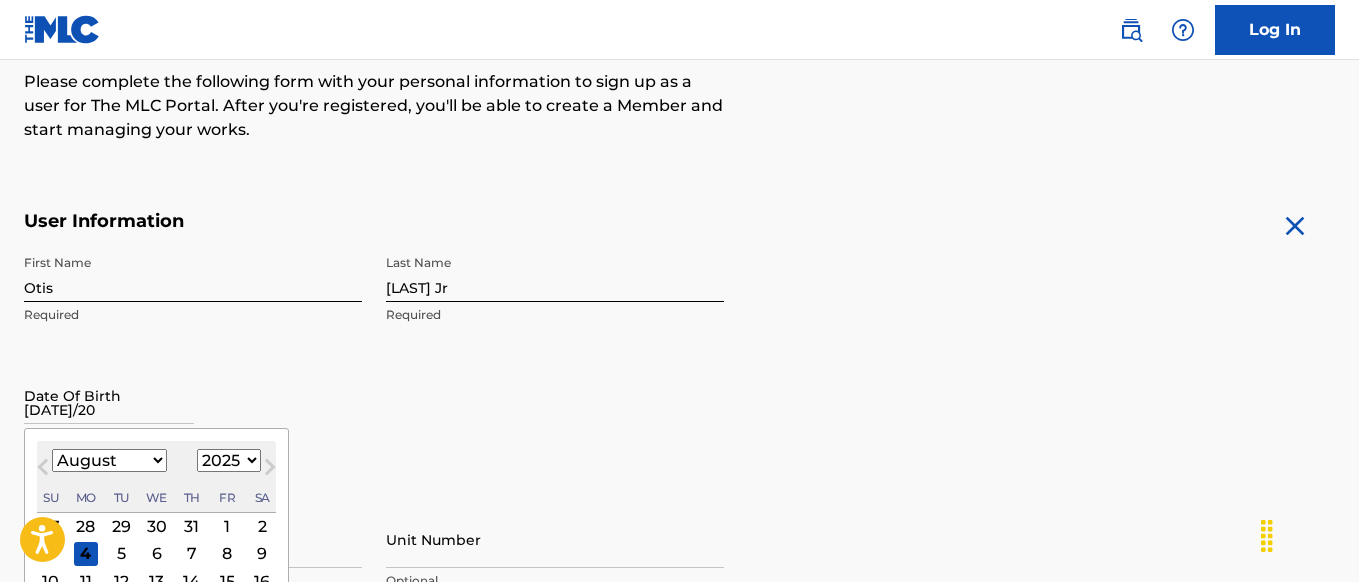 type on "07/19/2002" 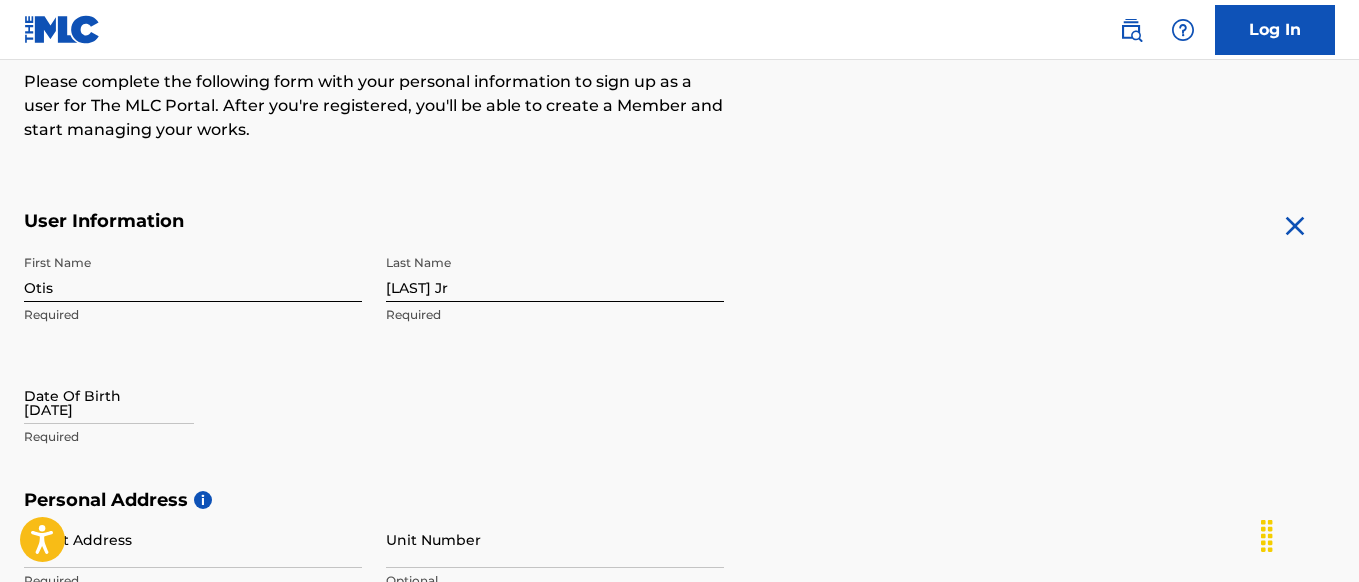 click on "First Name Otis Required Last Name Robinson Jr Required Date Of Birth 07/19/2002 Required" at bounding box center [374, 367] 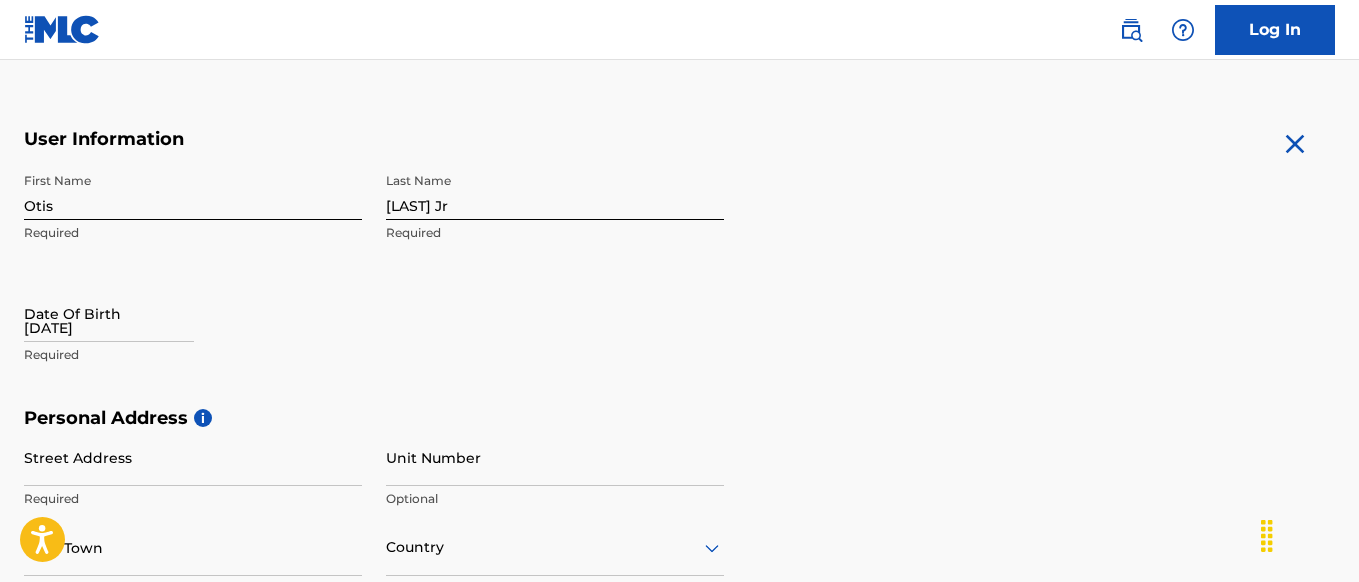 scroll, scrollTop: 398, scrollLeft: 0, axis: vertical 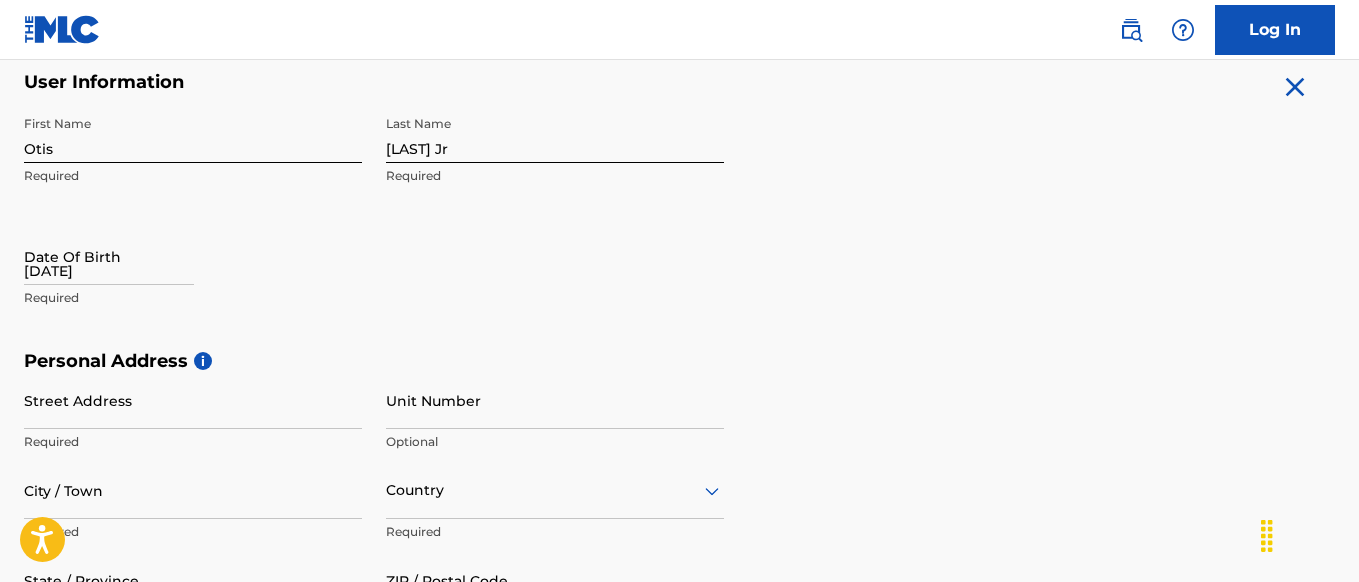 click on "07/19/2002" at bounding box center [109, 256] 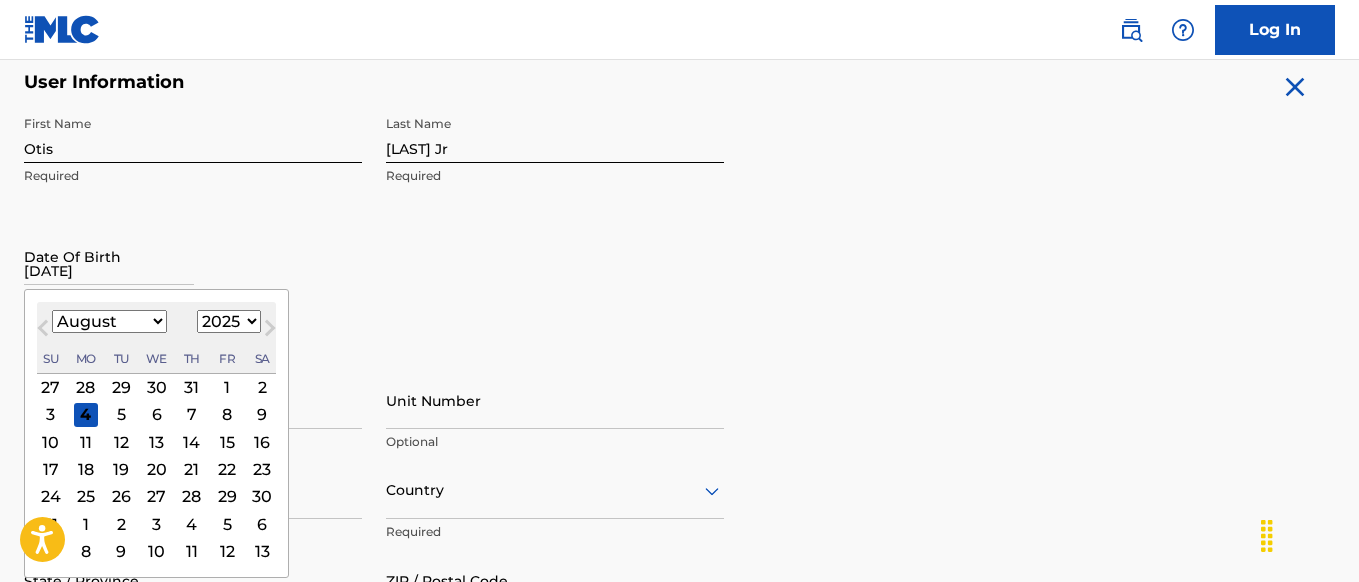click on "January February March April May June July August September October November December" at bounding box center [109, 321] 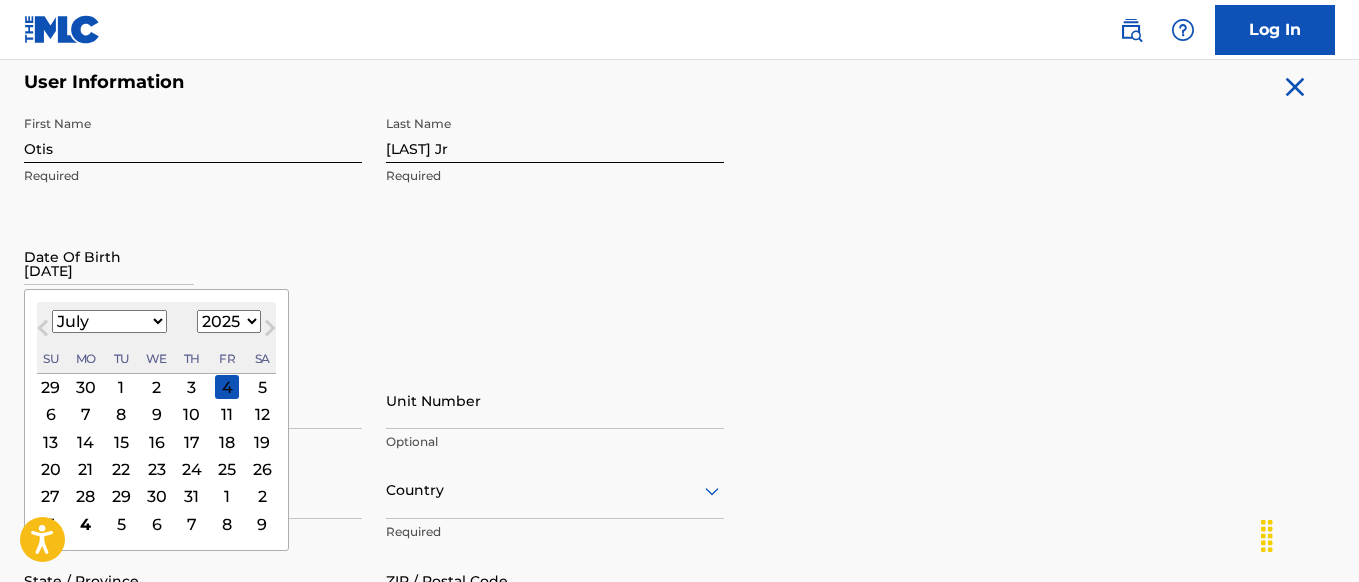 click on "1899 1900 1901 1902 1903 1904 1905 1906 1907 1908 1909 1910 1911 1912 1913 1914 1915 1916 1917 1918 1919 1920 1921 1922 1923 1924 1925 1926 1927 1928 1929 1930 1931 1932 1933 1934 1935 1936 1937 1938 1939 1940 1941 1942 1943 1944 1945 1946 1947 1948 1949 1950 1951 1952 1953 1954 1955 1956 1957 1958 1959 1960 1961 1962 1963 1964 1965 1966 1967 1968 1969 1970 1971 1972 1973 1974 1975 1976 1977 1978 1979 1980 1981 1982 1983 1984 1985 1986 1987 1988 1989 1990 1991 1992 1993 1994 1995 1996 1997 1998 1999 2000 2001 2002 2003 2004 2005 2006 2007 2008 2009 2010 2011 2012 2013 2014 2015 2016 2017 2018 2019 2020 2021 2022 2023 2024 2025 2026 2027 2028 2029 2030 2031 2032 2033 2034 2035 2036 2037 2038 2039 2040 2041 2042 2043 2044 2045 2046 2047 2048 2049 2050 2051 2052 2053 2054 2055 2056 2057 2058 2059 2060 2061 2062 2063 2064 2065 2066 2067 2068 2069 2070 2071 2072 2073 2074 2075 2076 2077 2078 2079 2080 2081 2082 2083 2084 2085 2086 2087 2088 2089 2090 2091 2092 2093 2094 2095 2096 2097 2098 2099 2100" at bounding box center (229, 321) 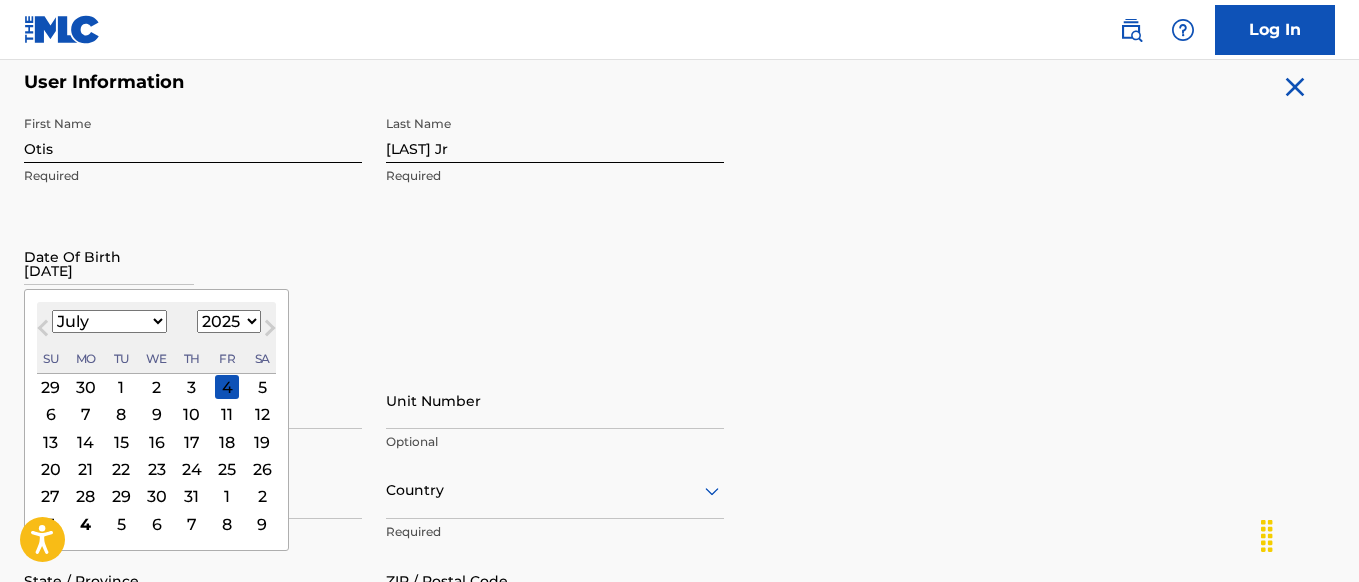 select on "2002" 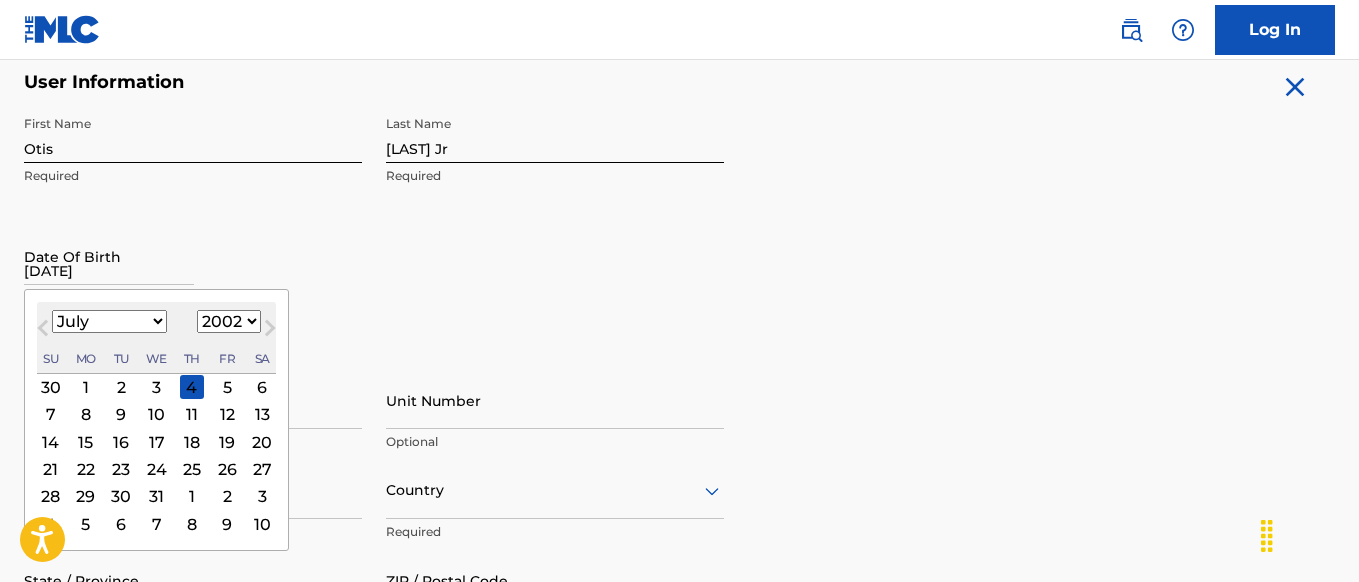 click on "19" at bounding box center [227, 442] 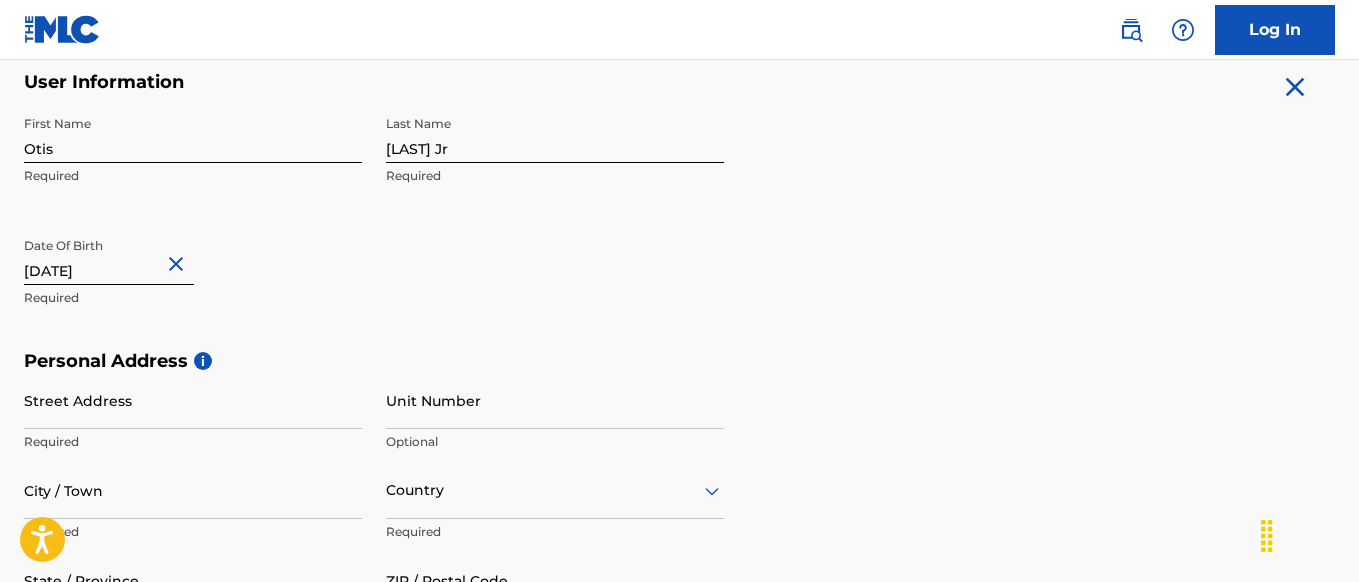 click on "Date Of Birth 07/19/2002 Required" at bounding box center (193, 273) 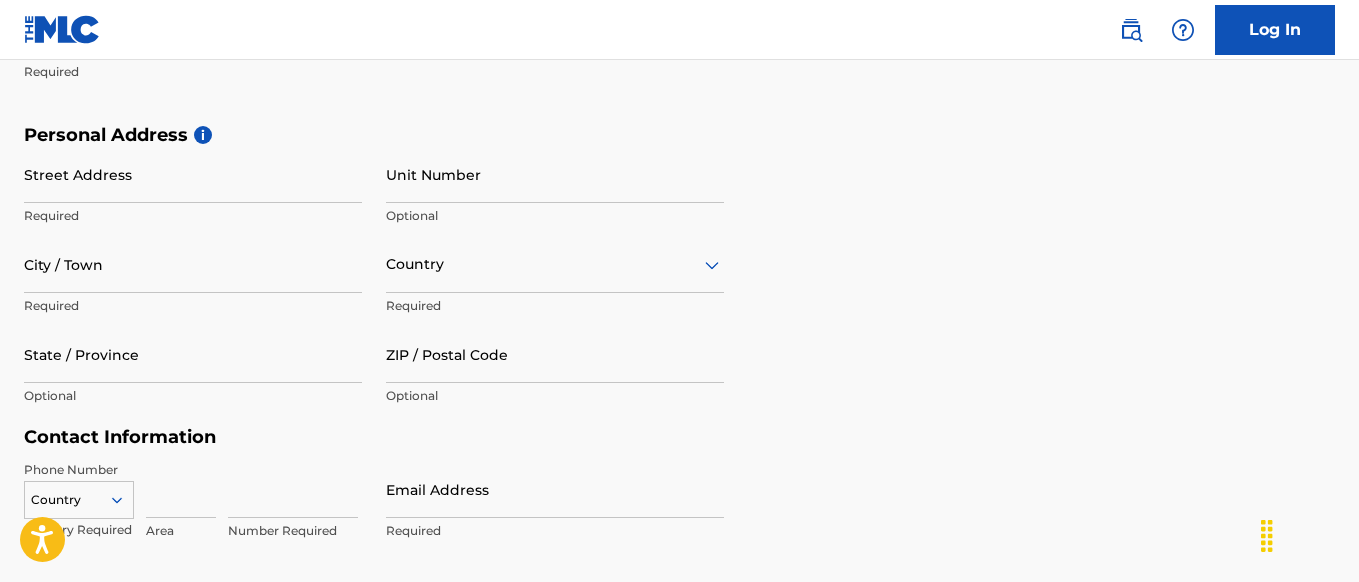 scroll, scrollTop: 631, scrollLeft: 0, axis: vertical 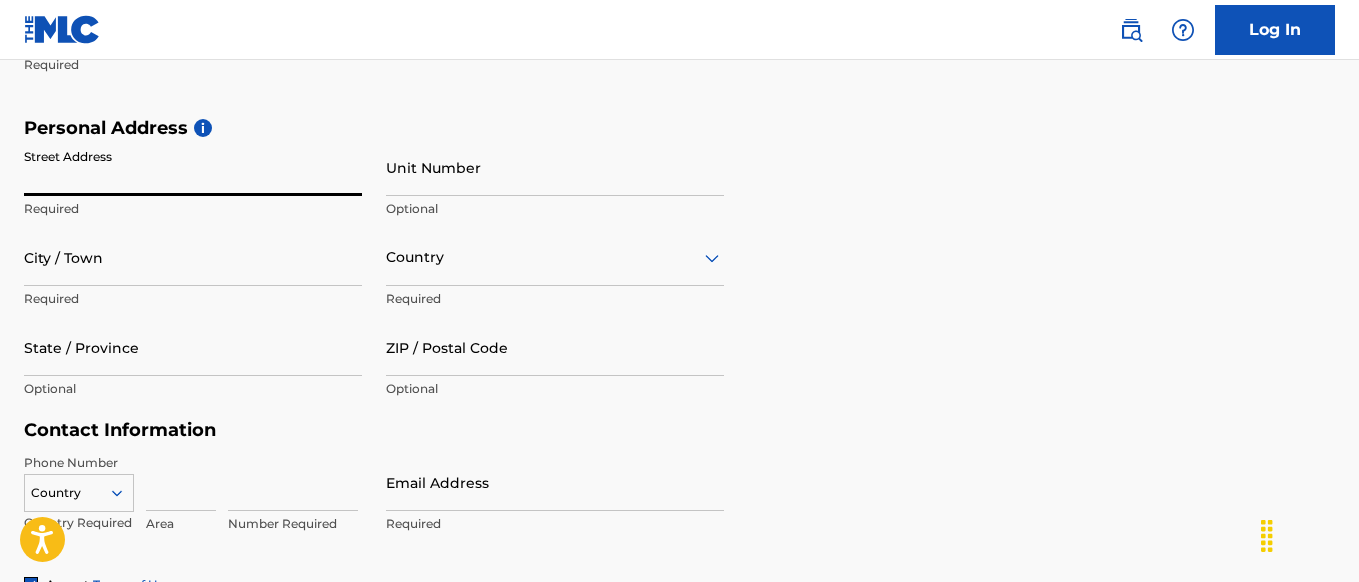 click on "Street Address" at bounding box center (193, 167) 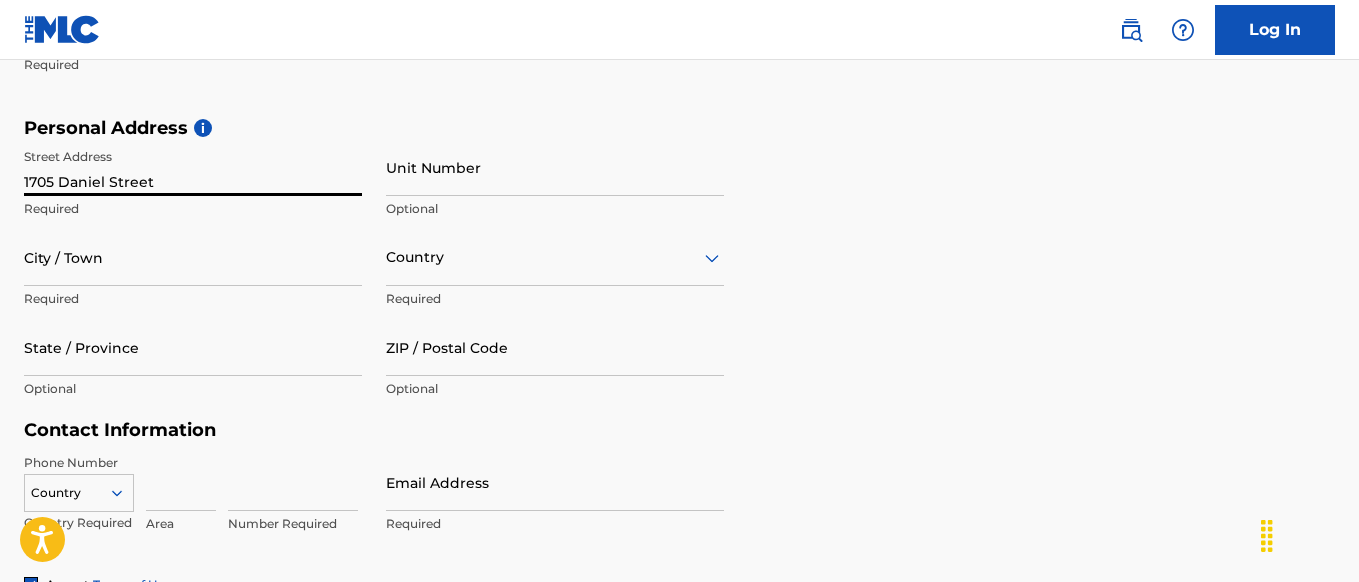 type on "1705 Daniel Street" 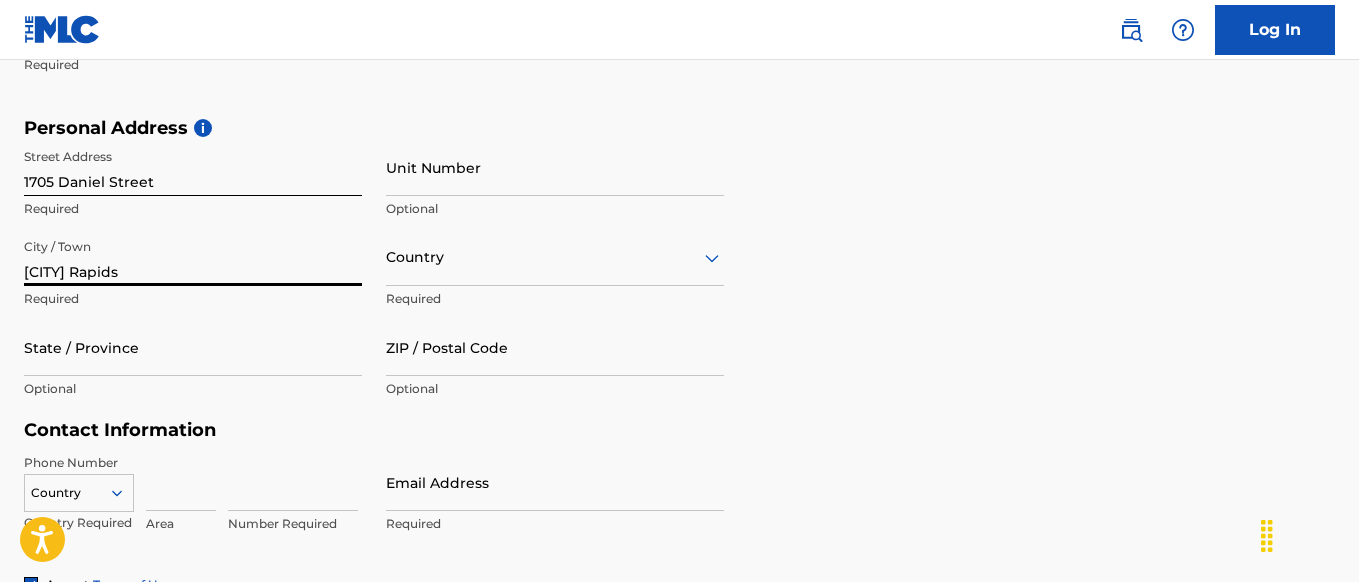 type on "[CITY], [STATE]" 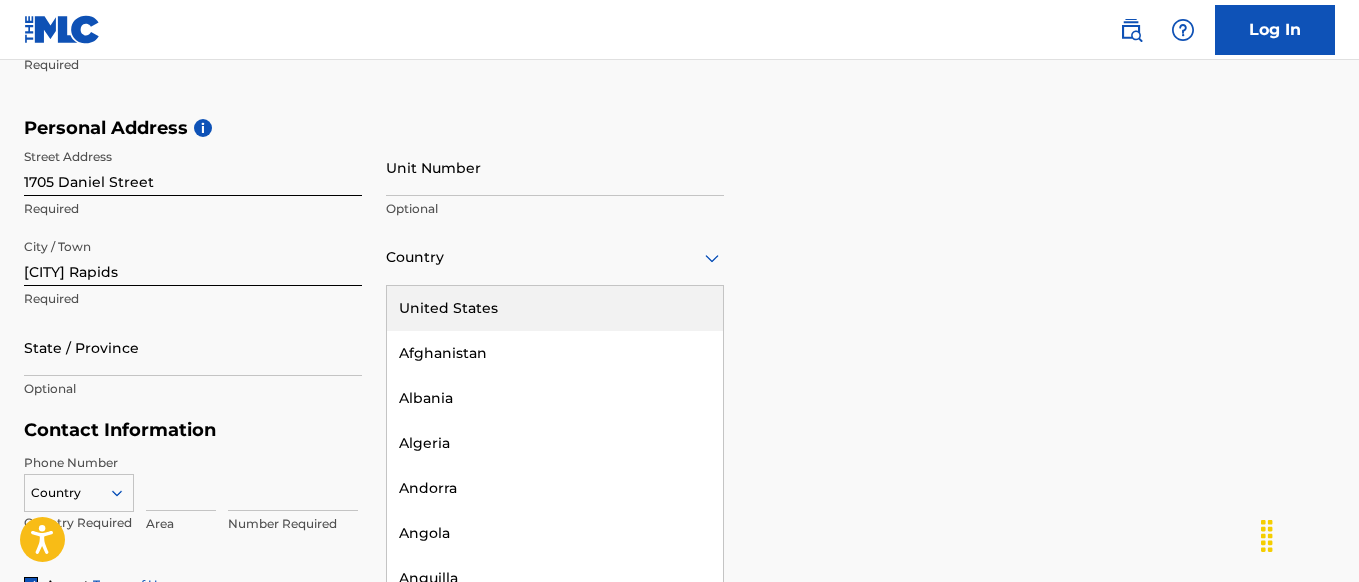 scroll, scrollTop: 636, scrollLeft: 0, axis: vertical 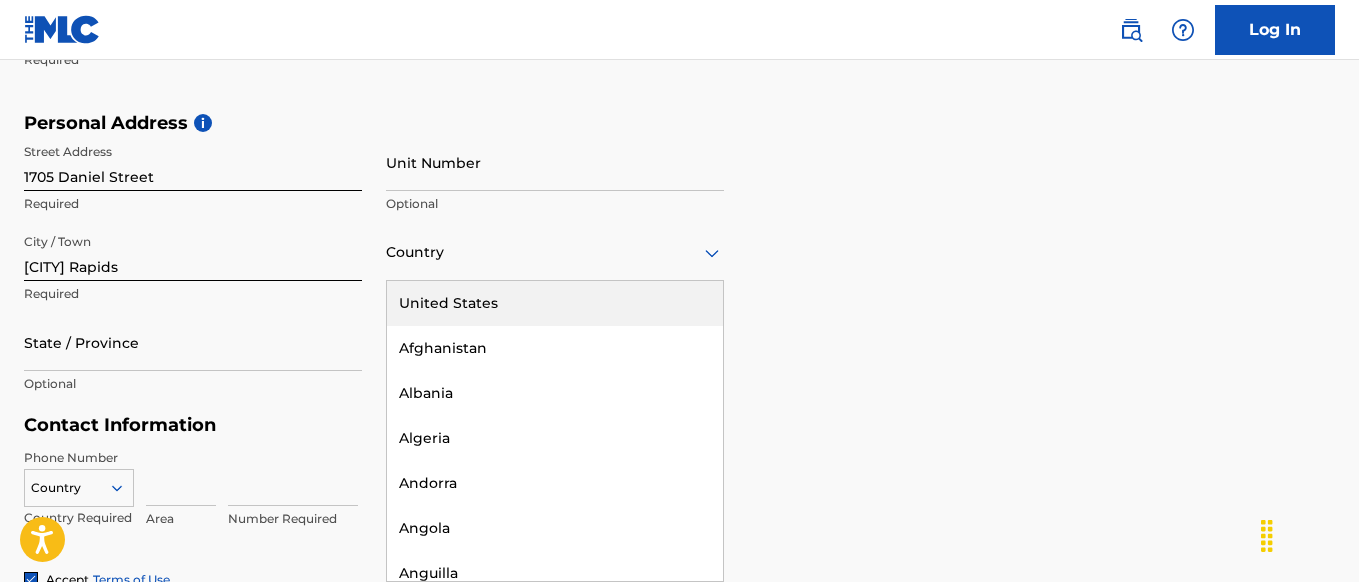 click at bounding box center (555, 252) 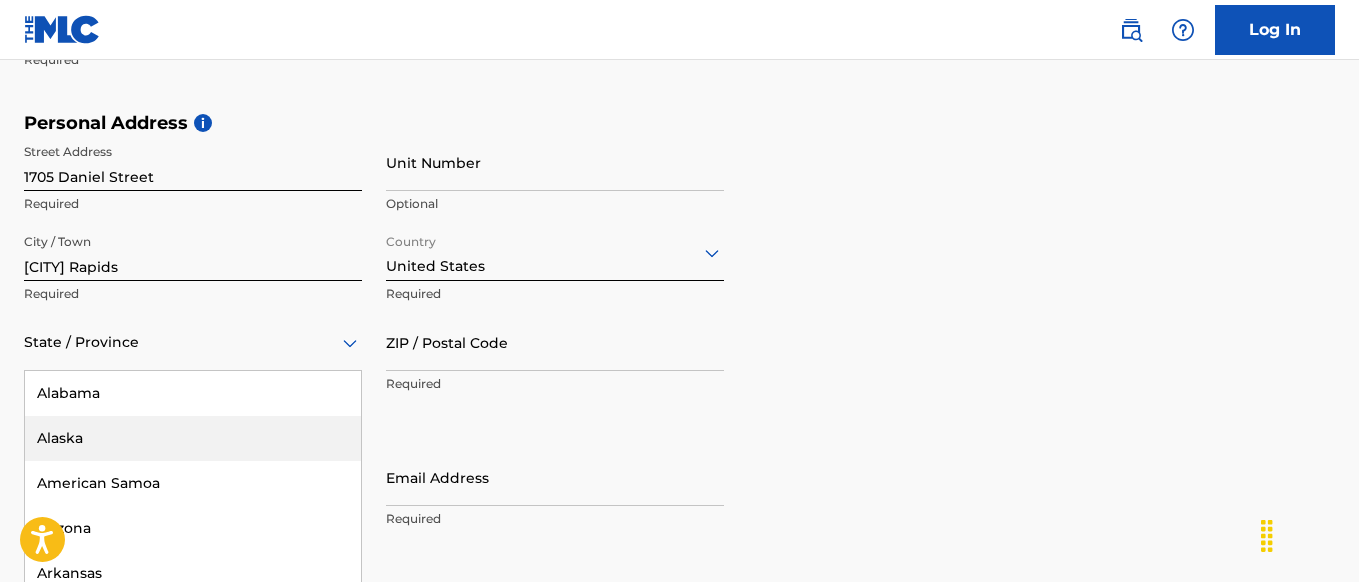 scroll, scrollTop: 726, scrollLeft: 0, axis: vertical 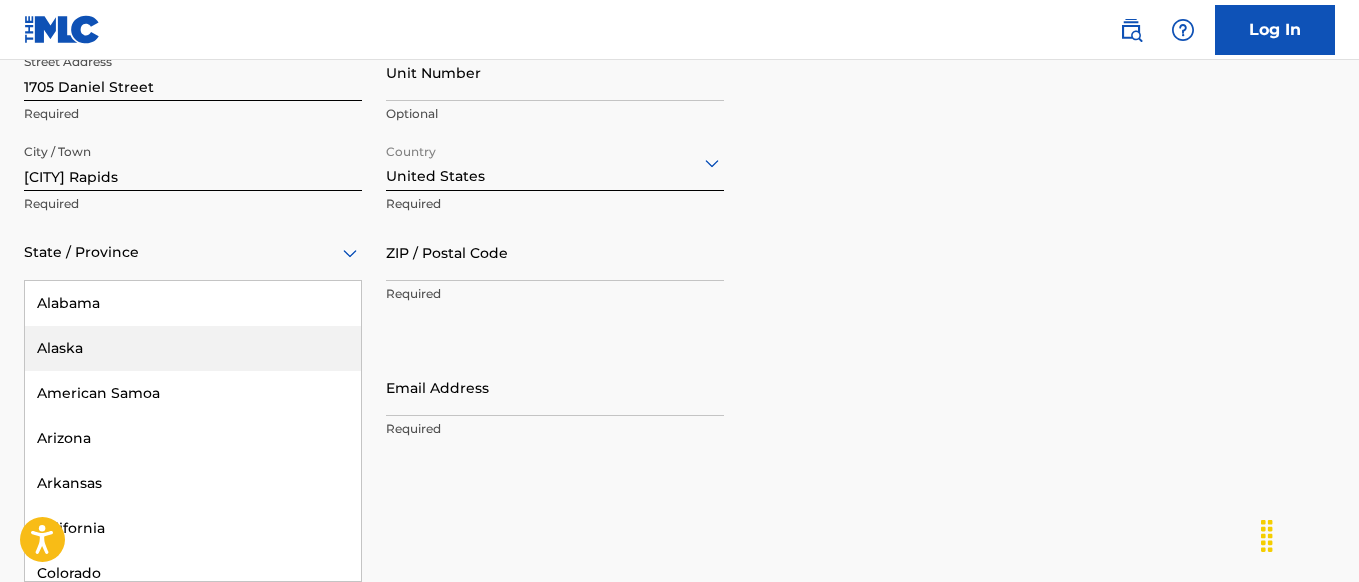 click on "Alaska, 2 of 57. 57 results available. Use Up and Down to choose options, press Enter to select the currently focused option, press Escape to exit the menu, press Tab to select the option and exit the menu. State / Province Alabama Alaska American Samoa Arizona Arkansas California Colorado Connecticut Delaware District of Columbia Florida Georgia Guam Hawaii Idaho Illinois Indiana Iowa Kansas Kentucky Louisiana Maine Maryland Massachusetts Michigan Minnesota Mississippi Missouri Montana Nebraska Nevada New Hampshire New Jersey New Mexico New York North Carolina North Dakota Northern Mariana Islands Ohio Oklahoma Oregon Pennsylvania Puerto Rico Puerto Rico Rhode Island South Carolina South Dakota Tennessee Texas Utah Vermont Virgin Islands, U.S. Virginia Washington West Virginia Wisconsin Wyoming" at bounding box center (193, 252) 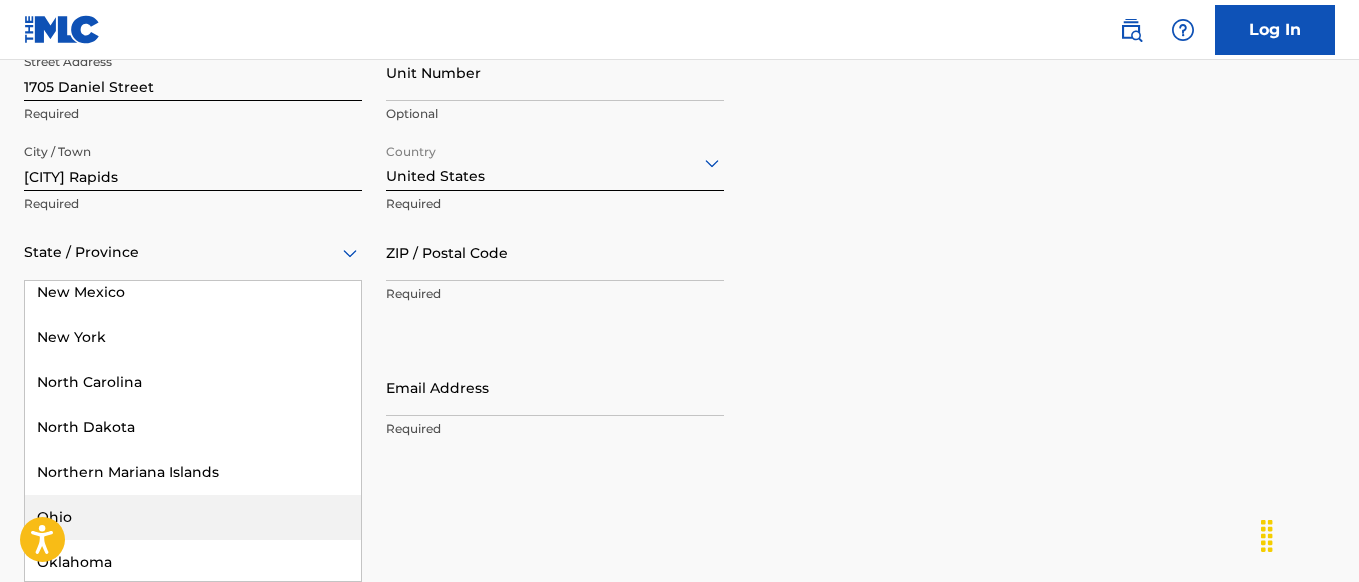 scroll, scrollTop: 1461, scrollLeft: 0, axis: vertical 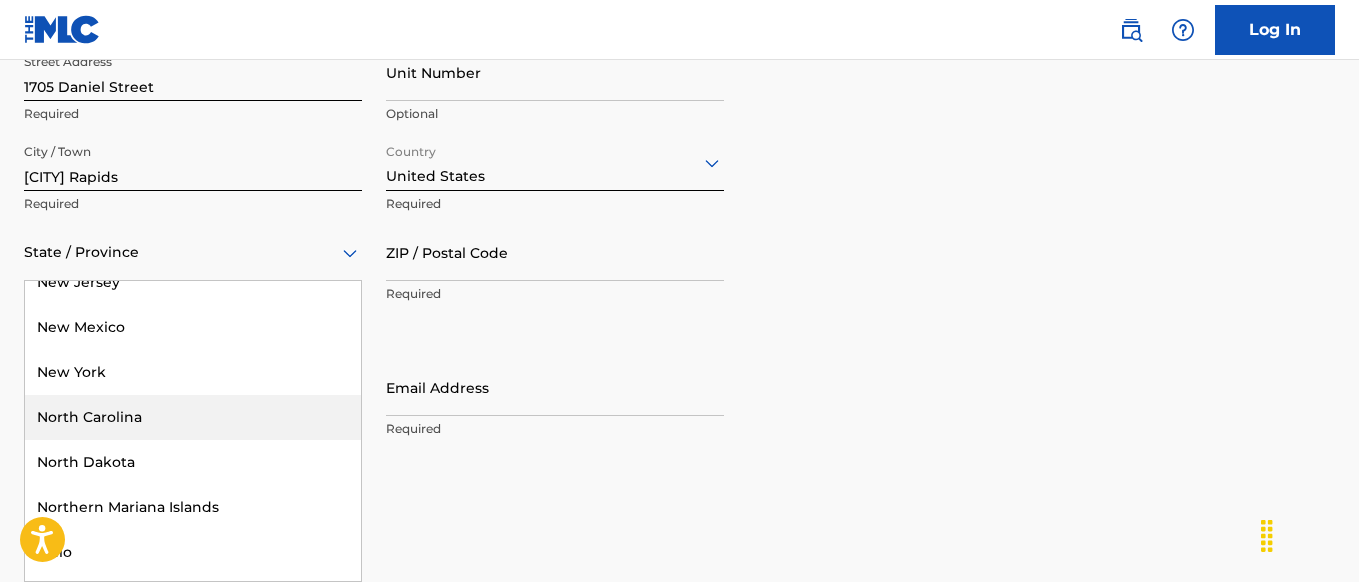 click on "North Carolina" at bounding box center (193, 417) 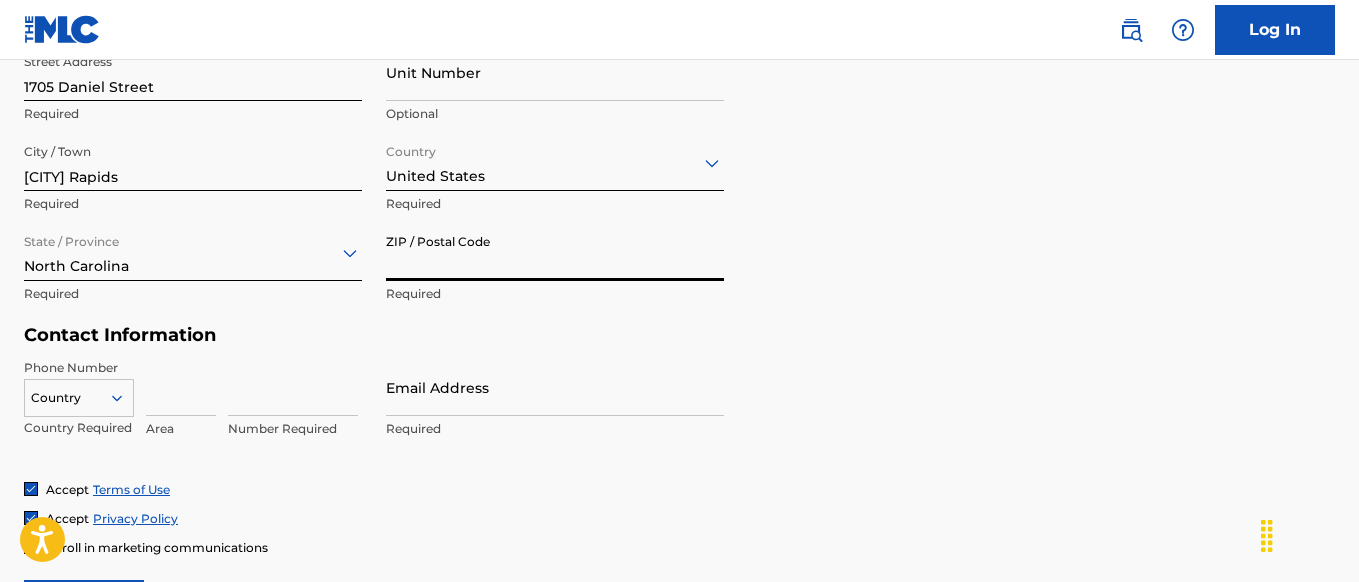 click on "ZIP / Postal Code" at bounding box center (555, 252) 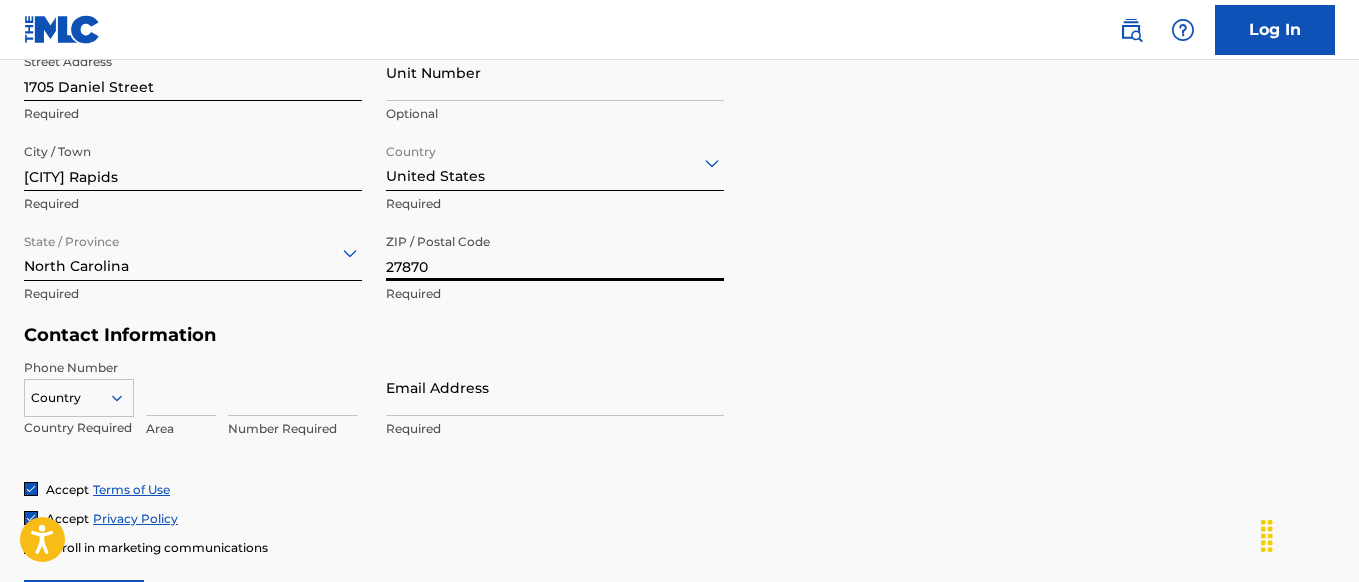 type on "27870" 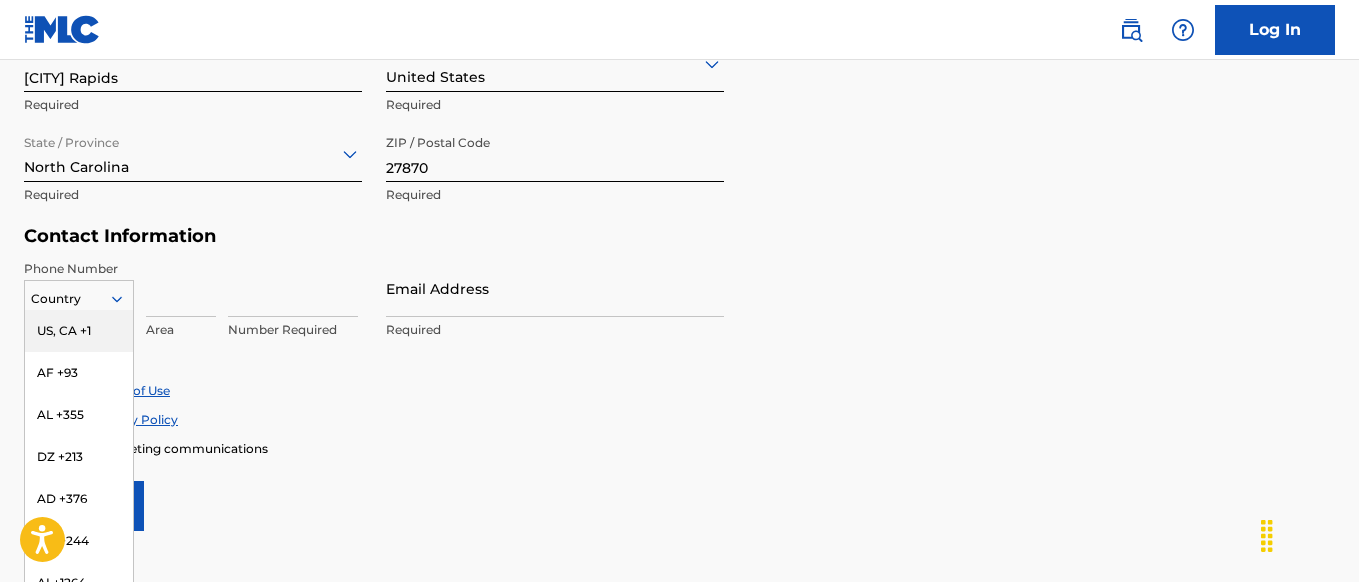 scroll, scrollTop: 854, scrollLeft: 0, axis: vertical 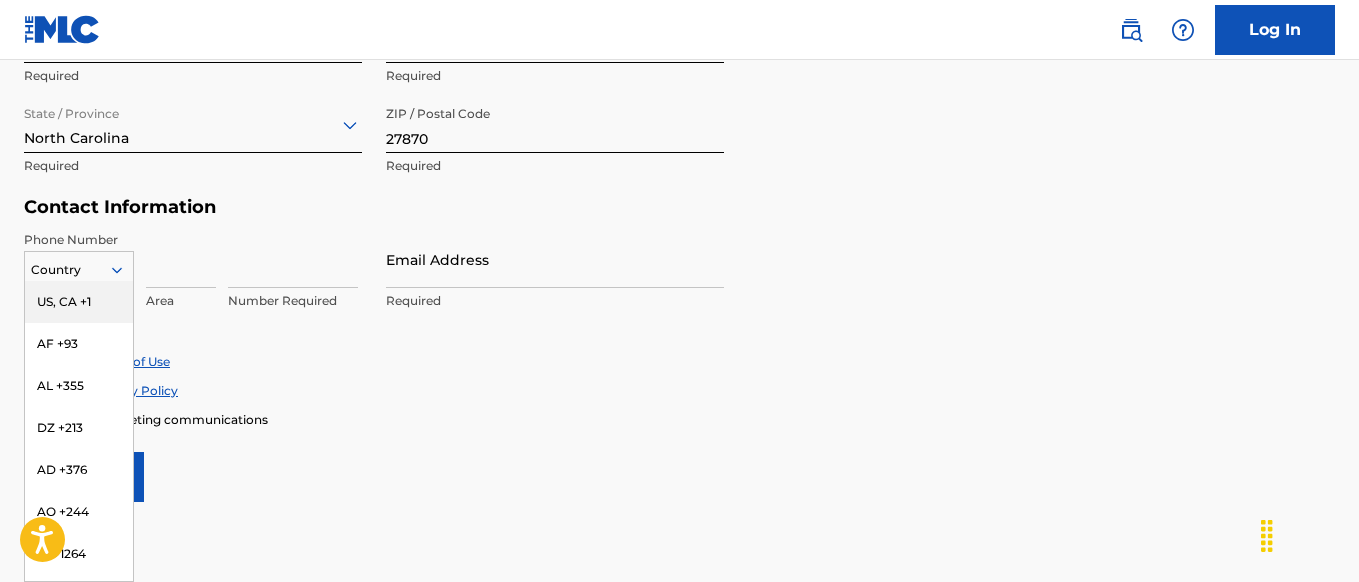 click on "US, CA +1, 1 of 216. 216 results available. Use Up and Down to choose options, press Enter to select the currently focused option, press Escape to exit the menu, press Tab to select the option and exit the menu. Country US, CA +1 AF +93 AL +355 DZ +213 AD +376 AO +244 AI +1264 AG +1268 AR +54 AM +374 AW +297 AU +61 AT +43 AZ +994 BS +1242 BH +973 BD +880 BB +1246 BY +375 BE +32 BZ +501 BJ +229 BM +1441 BT +975 BO +591 BA +387 BW +267 BR +55 BN +673 BG +359 BF +226 BI +257 KH +855 CM +237 CV +238 KY +1345 CF +236 TD +235 CL +56 CN +86 CO +57 KM +269 CG, CD +242 CK +682 CR +506 CI +225 HR +385 CU +53 CY +357 CZ +420 DK +45 DJ +253 DM +1767 DO +1809 EC +593 EG +20 SV +503 GQ +240 ER +291 EE +372 ET +251 FK +500 FO +298 FJ +679 FI +358 FR +33 GF +594 PF +689 GA +241 GM +220 GE +995 DE +49 GH +233 GI +350 GR +30 GL +299 GD +1473 GP +590 GT +502 GN +224 GW +245 GY +592 HT +509 VA, IT +39 HN +504 HK +852 HU +36 IS +354 IN +91 ID +62 IR +98 IQ +964 IE +353 IL +972 JM +1876 JP +81 JO +962 KZ +7 KE +254 KI +686 KP +850" at bounding box center (79, 266) 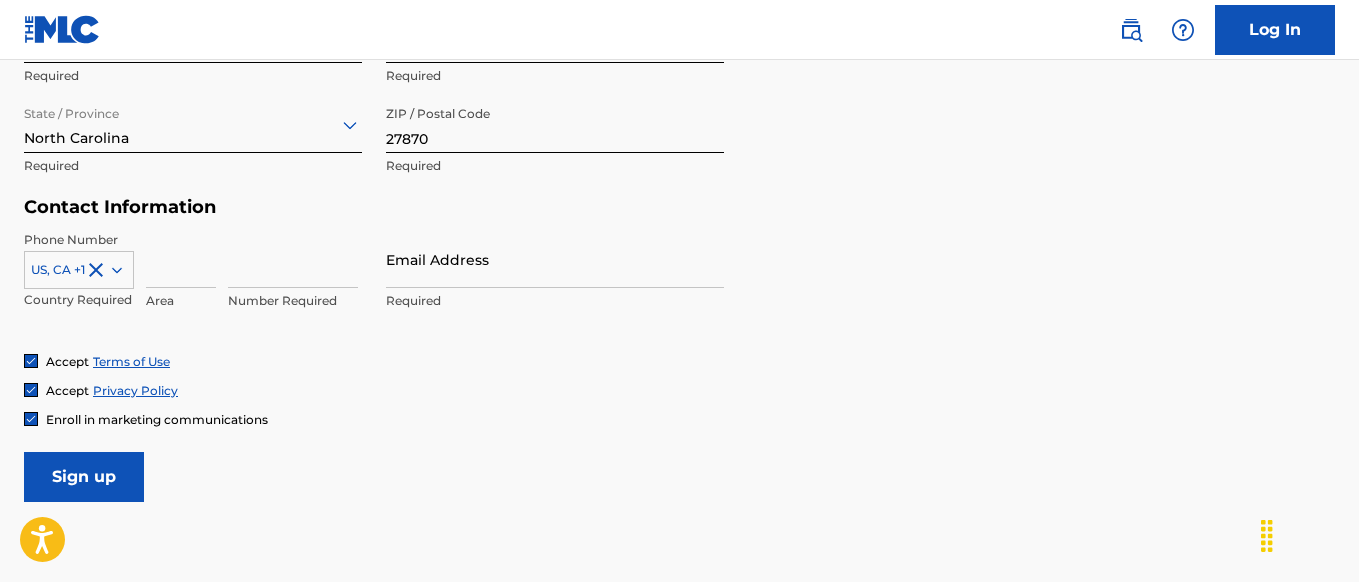 click at bounding box center [181, 259] 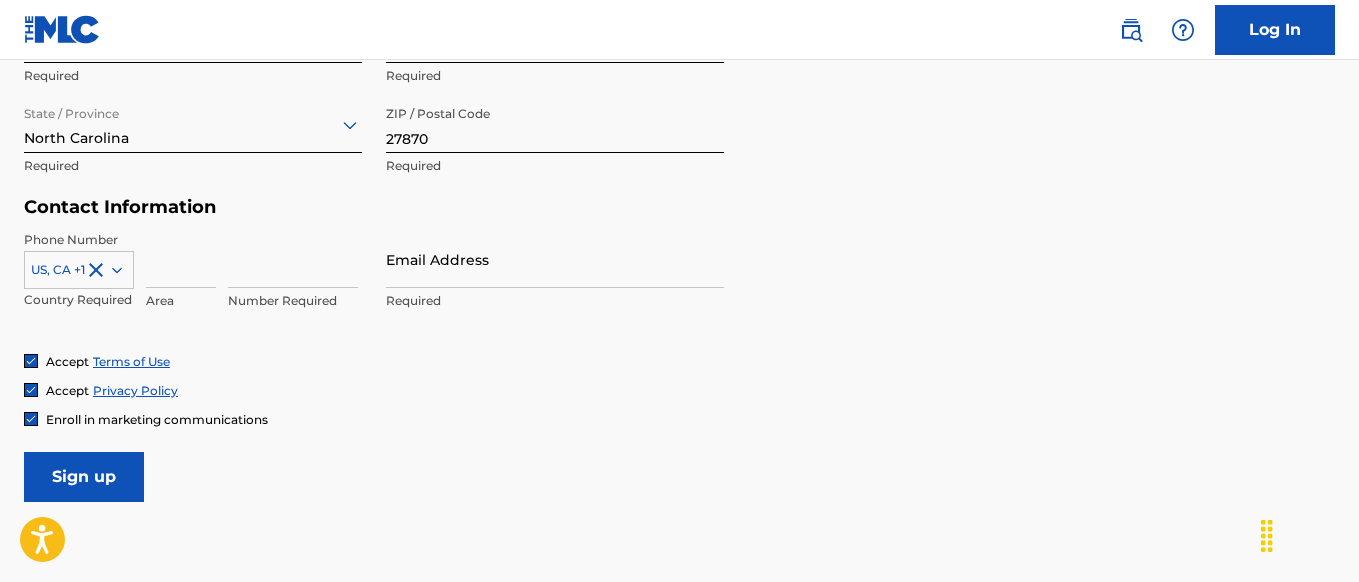 click at bounding box center [181, 259] 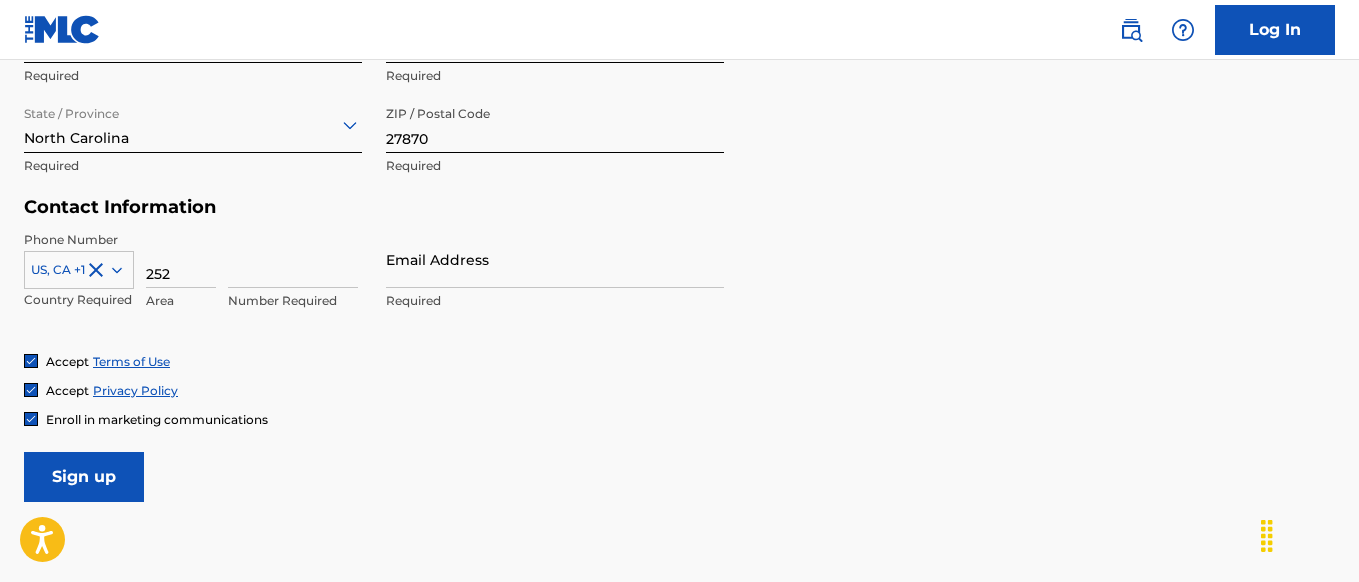 type on "252" 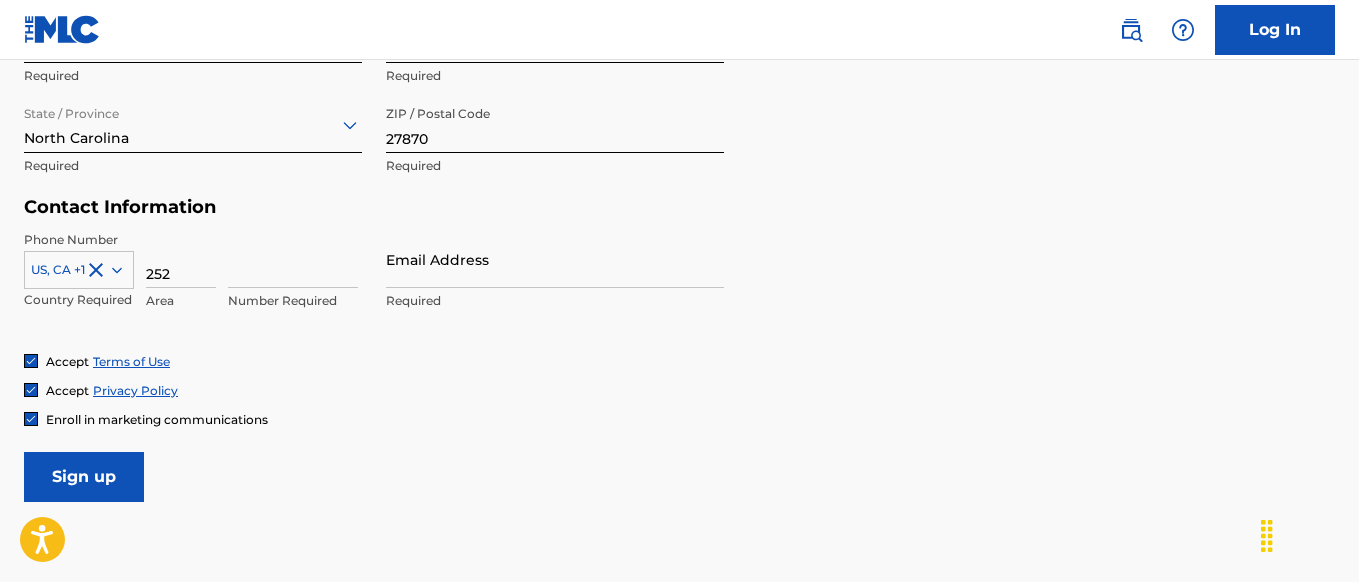 click at bounding box center [293, 259] 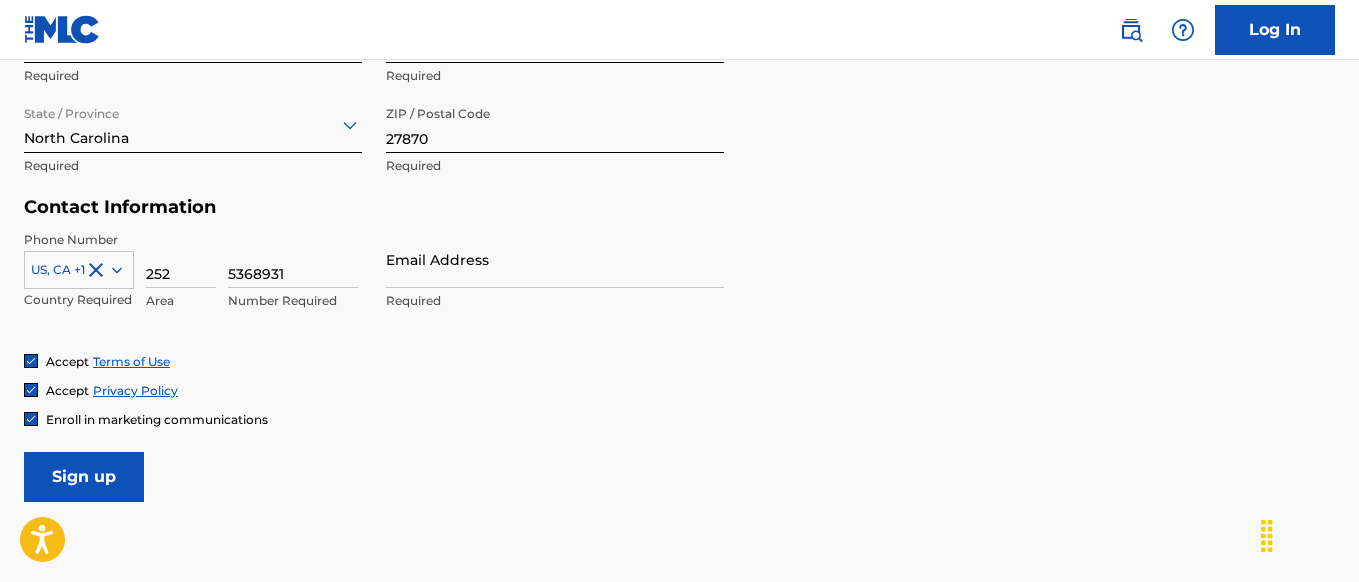 type on "5368931" 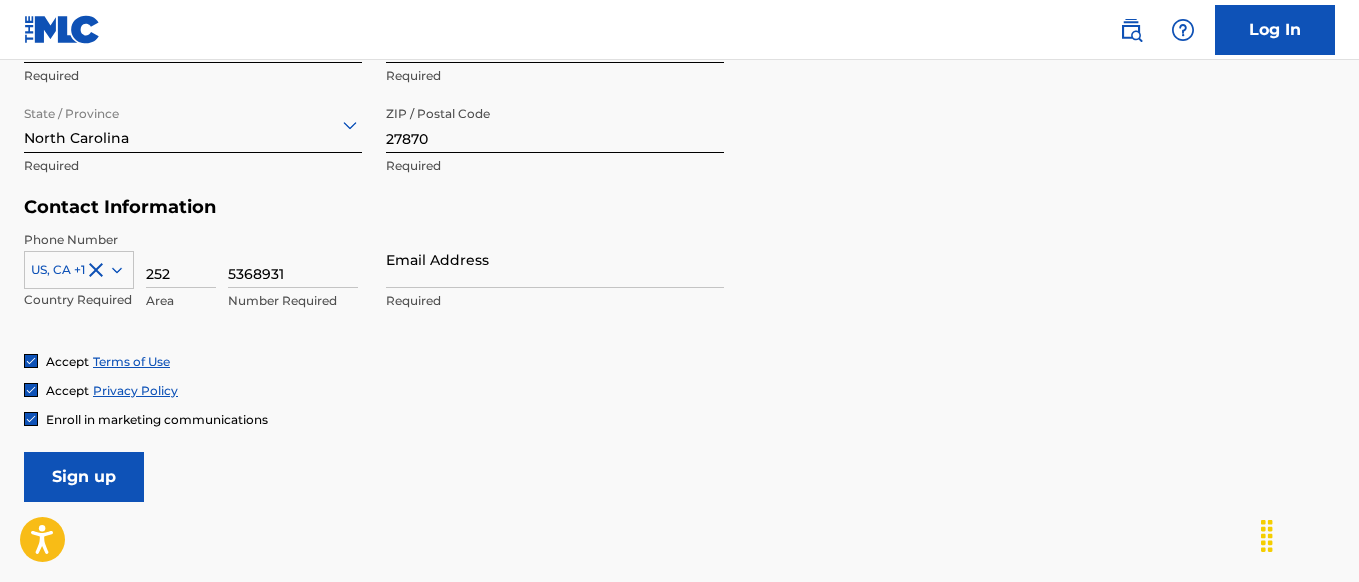 click on "Email Address" at bounding box center (555, 259) 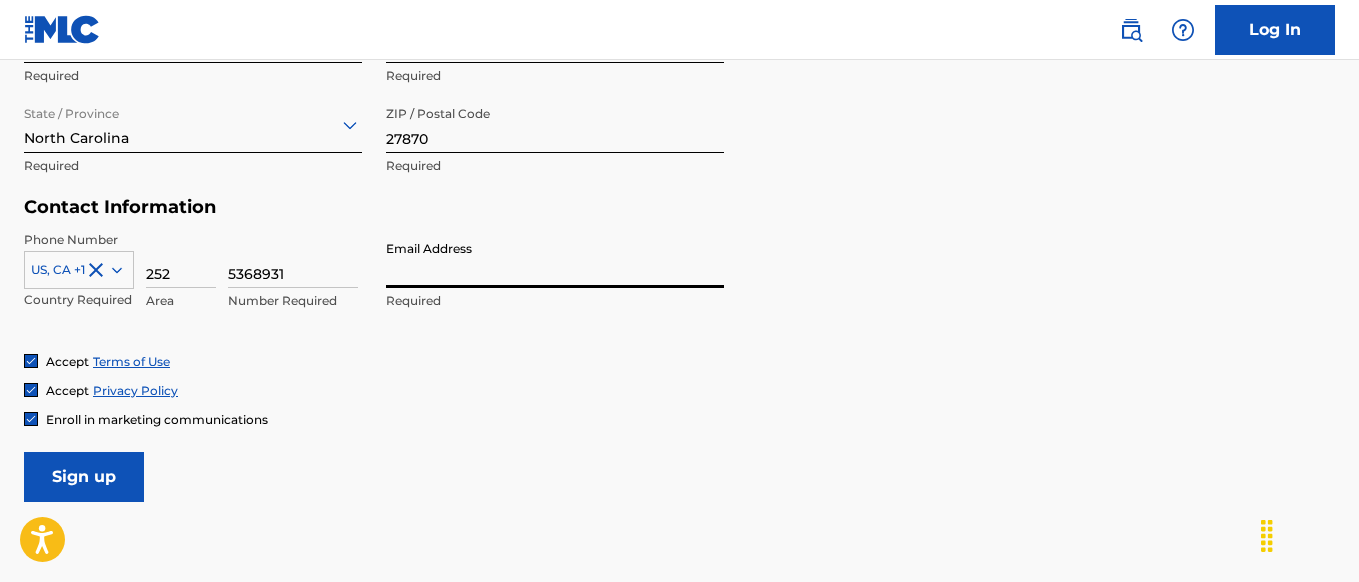 type on "[EMAIL]" 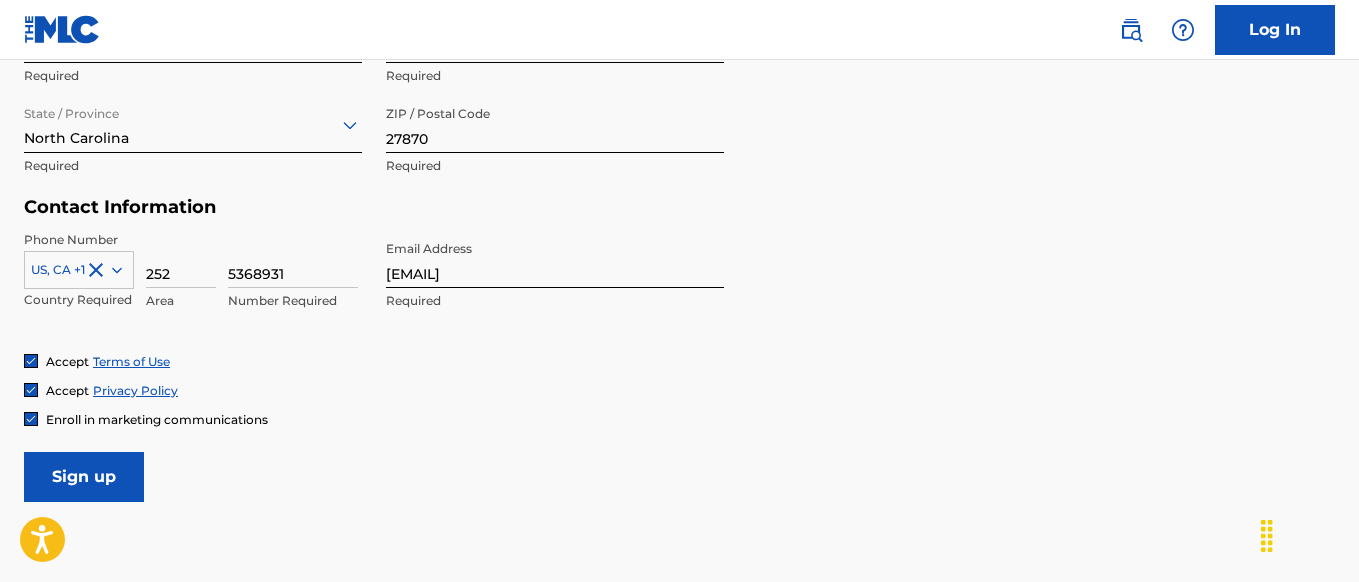 click on "Accept Privacy Policy" at bounding box center (679, 390) 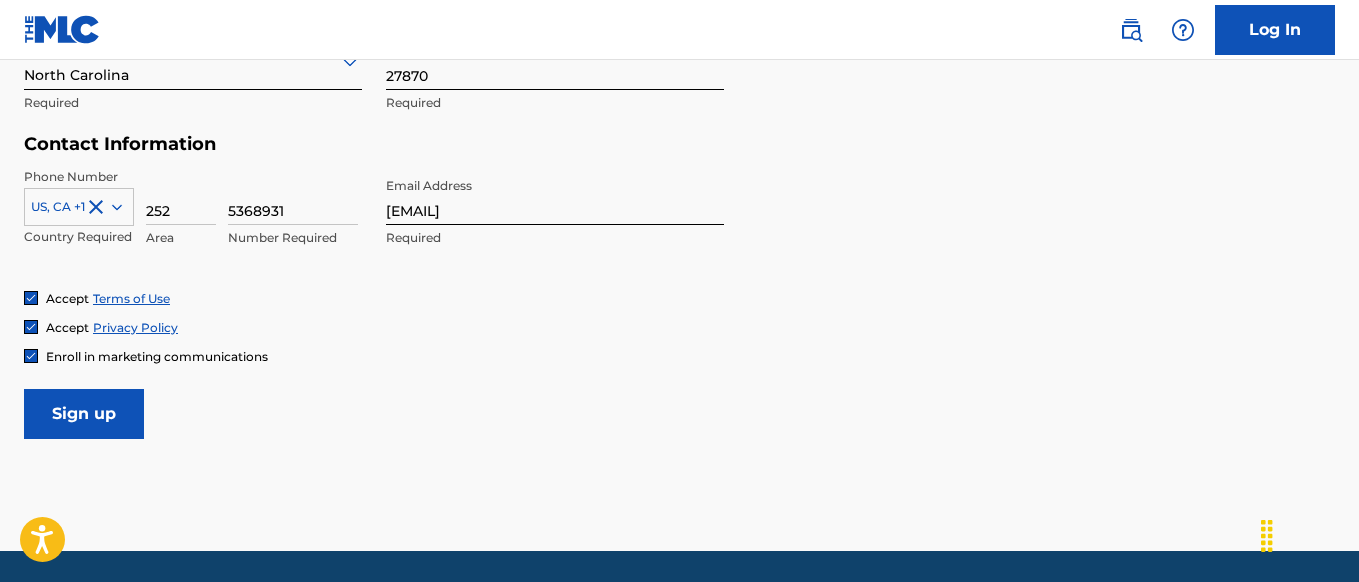 scroll, scrollTop: 919, scrollLeft: 0, axis: vertical 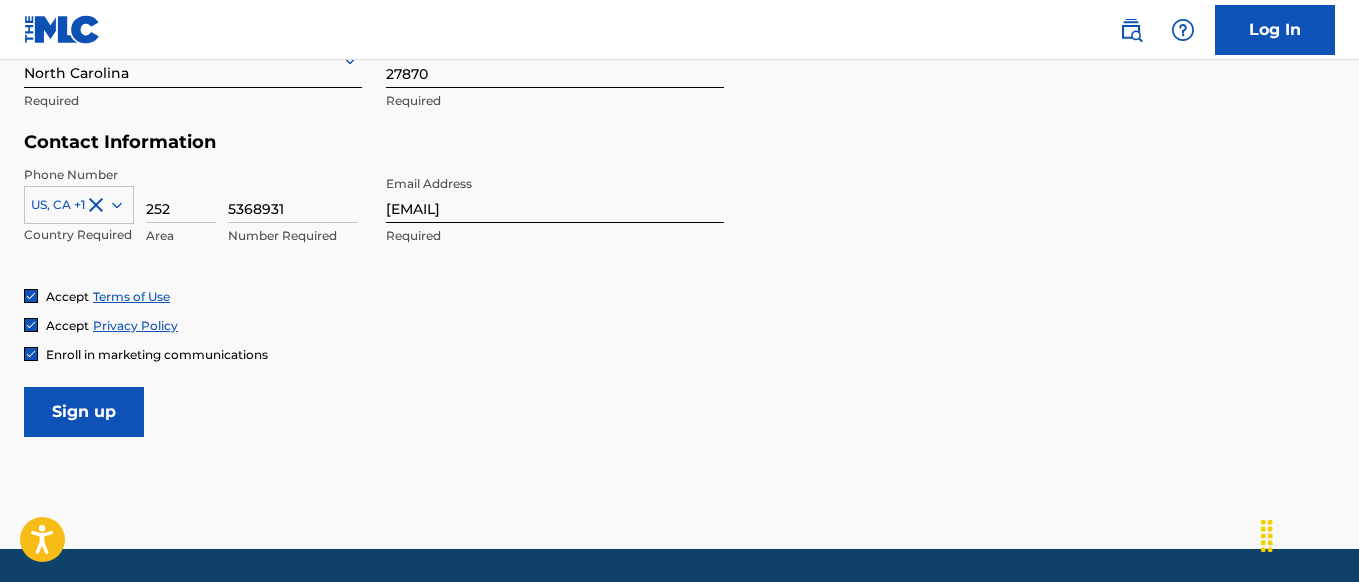 click on "Sign up" at bounding box center [84, 412] 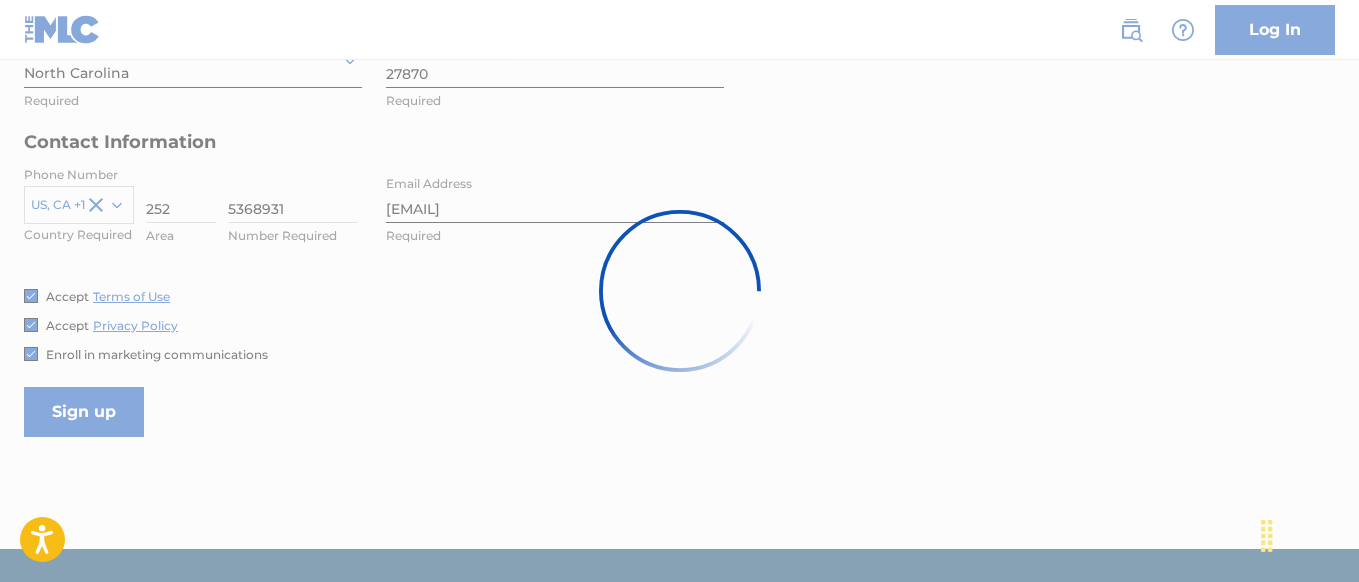 scroll, scrollTop: 0, scrollLeft: 0, axis: both 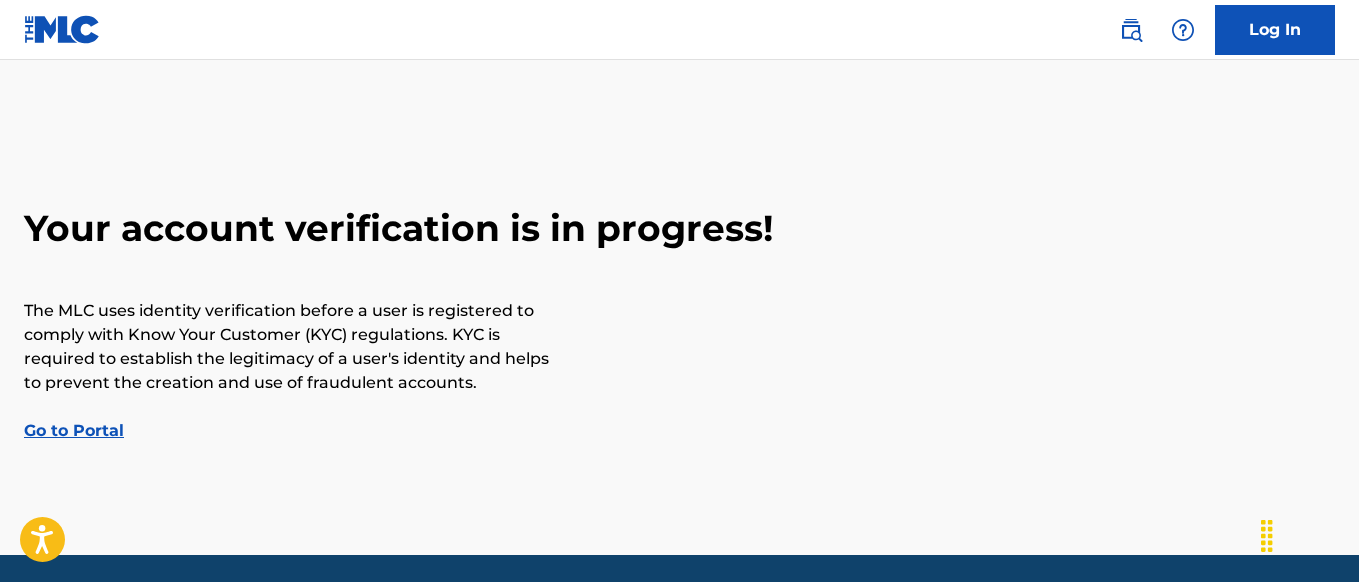 click on "Go to Portal" at bounding box center (74, 430) 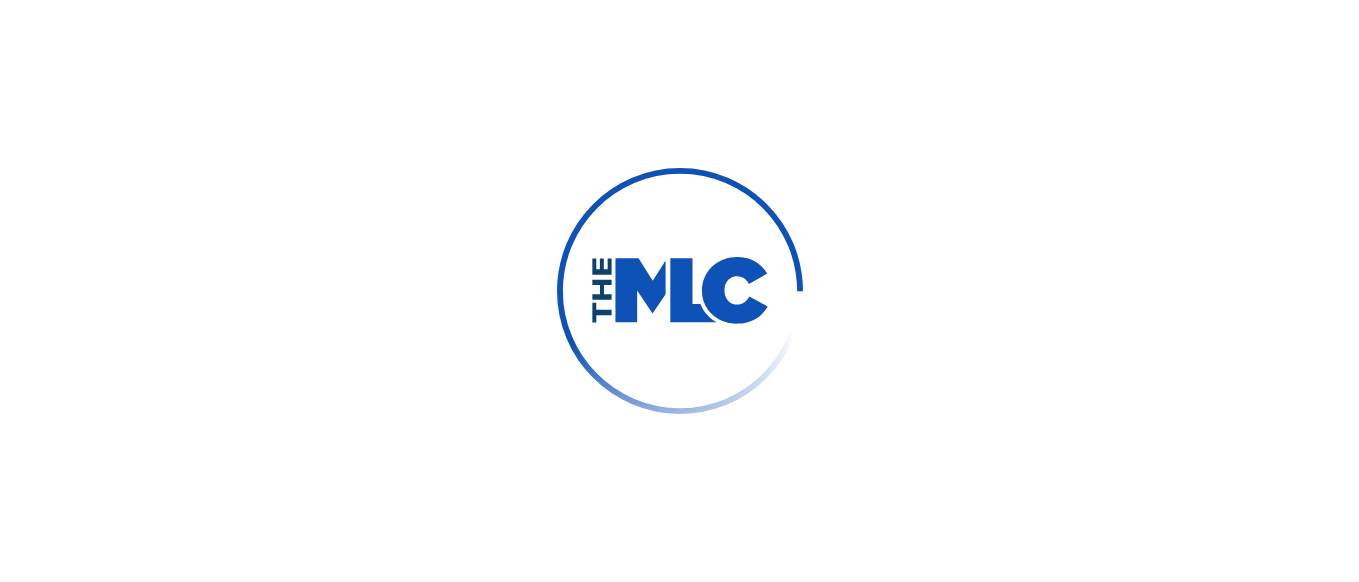 scroll, scrollTop: 0, scrollLeft: 0, axis: both 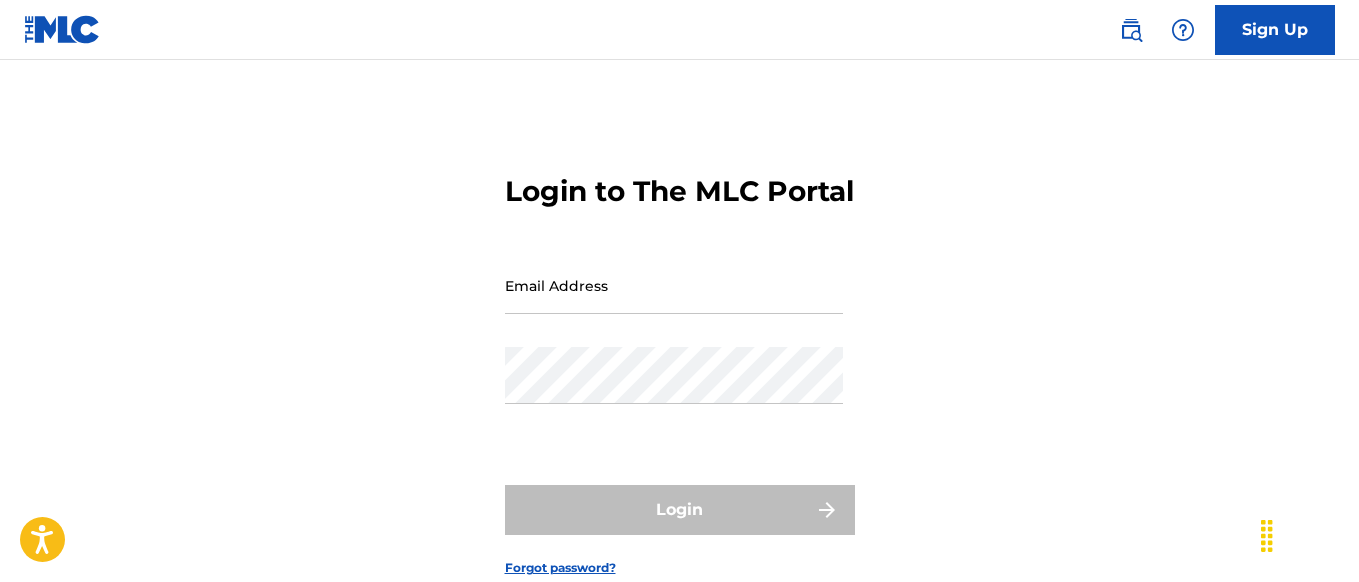 click on "Email Address" at bounding box center [674, 285] 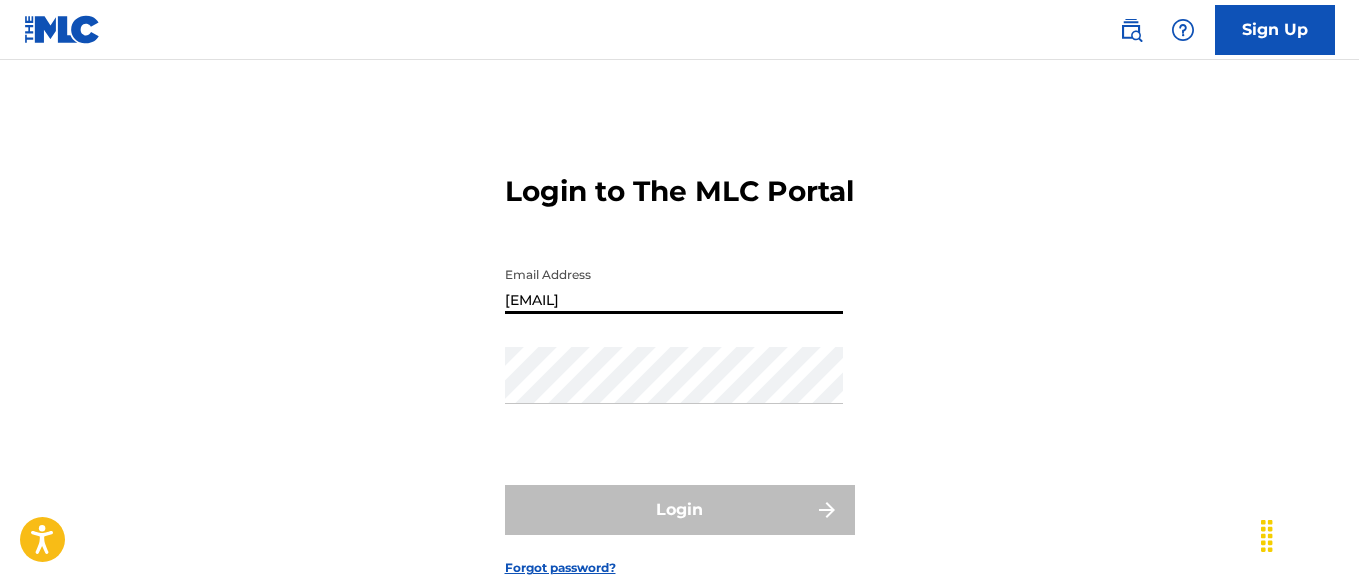 type on "[EMAIL]" 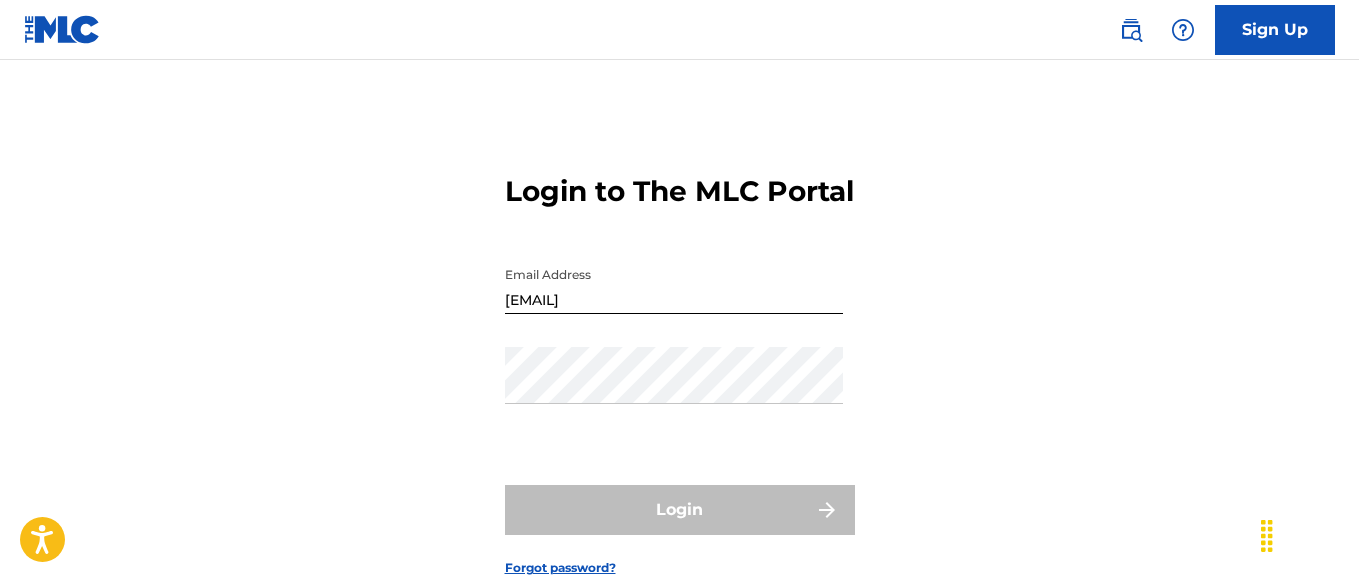 click on "Login to The MLC Portal Email Address [EMAIL] Password Login Forgot password?" at bounding box center [680, 359] 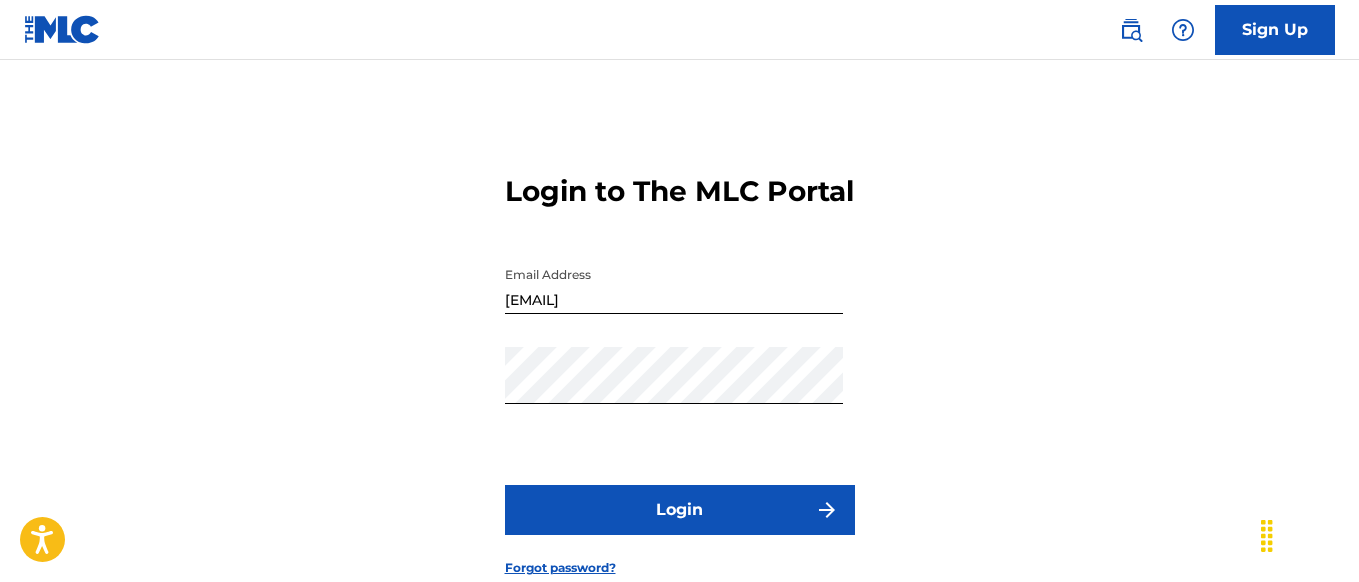 click on "Login" at bounding box center [680, 510] 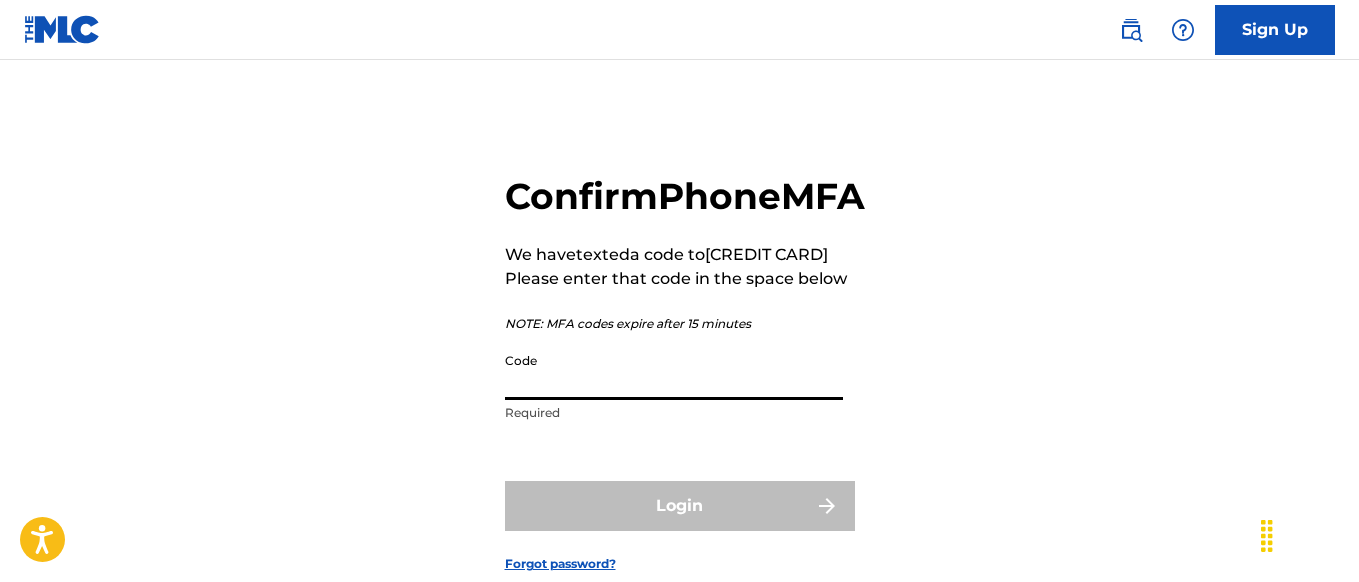 click on "Code" at bounding box center (674, 371) 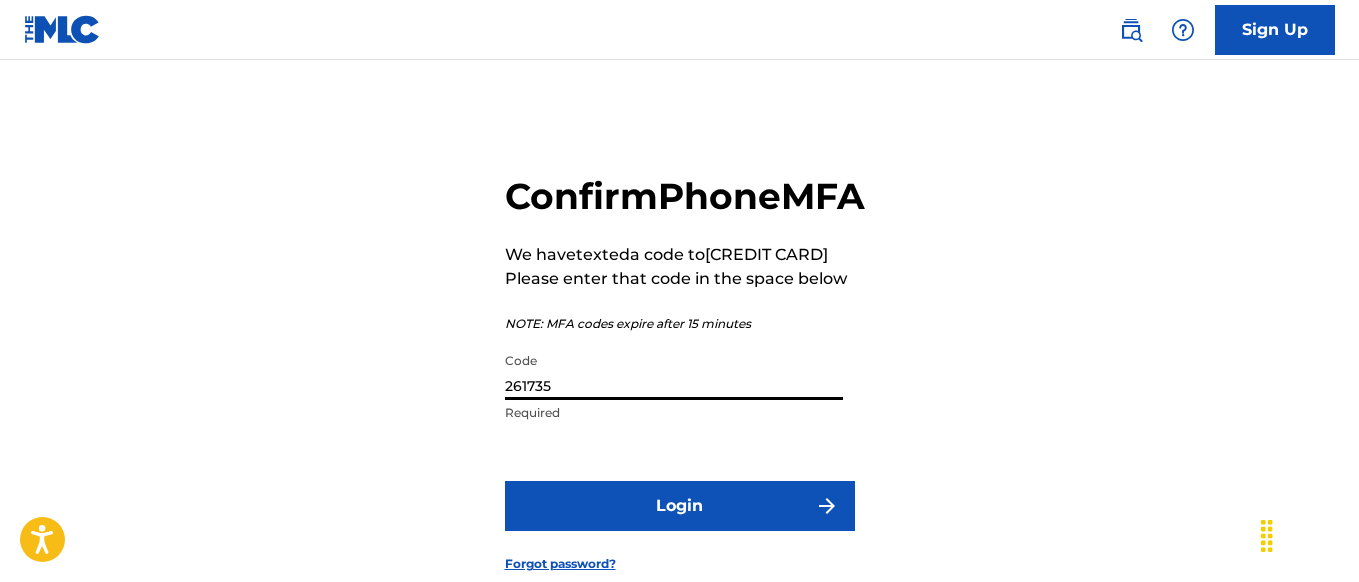 type on "261735" 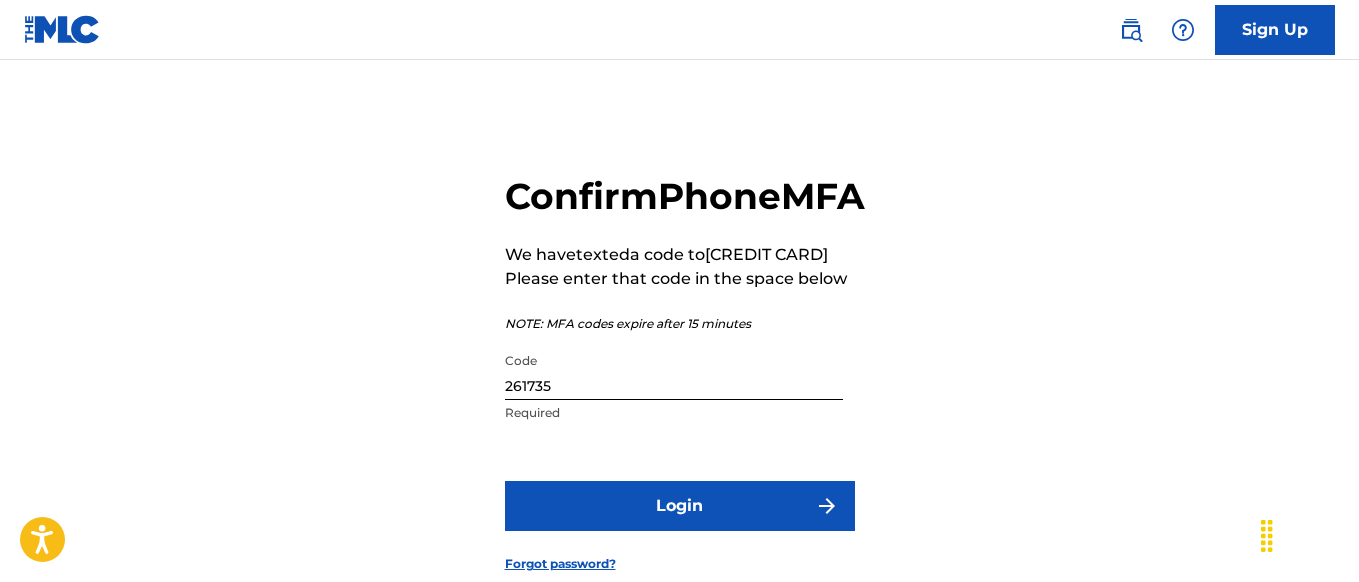 click on "Login" at bounding box center [680, 506] 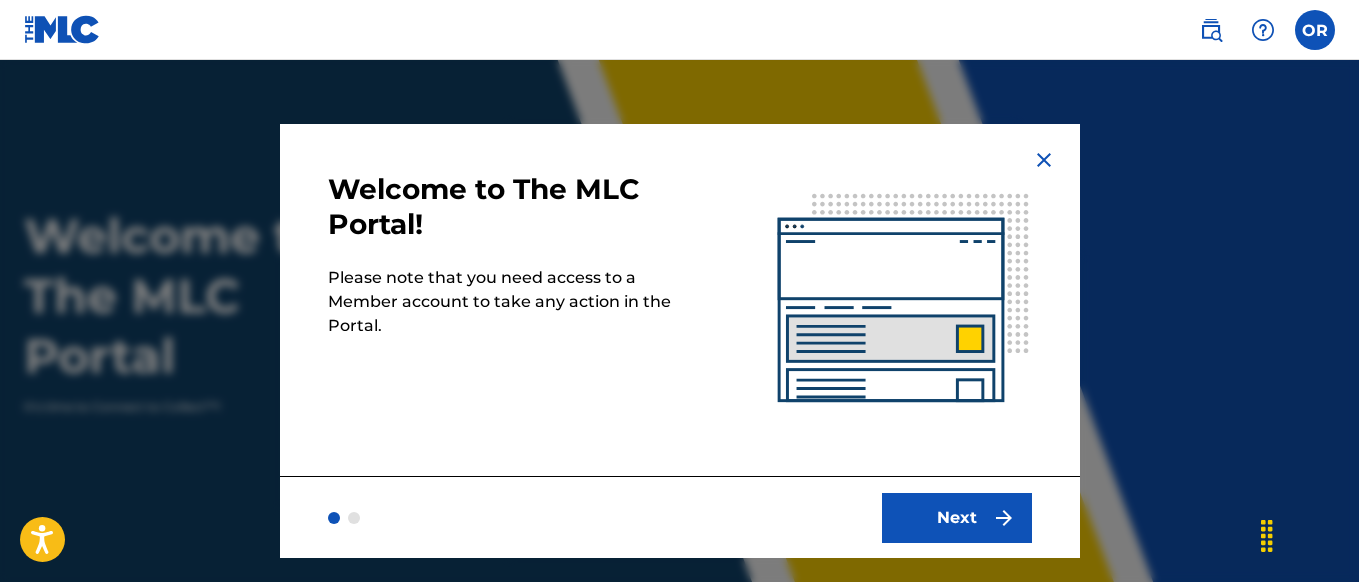scroll, scrollTop: 0, scrollLeft: 0, axis: both 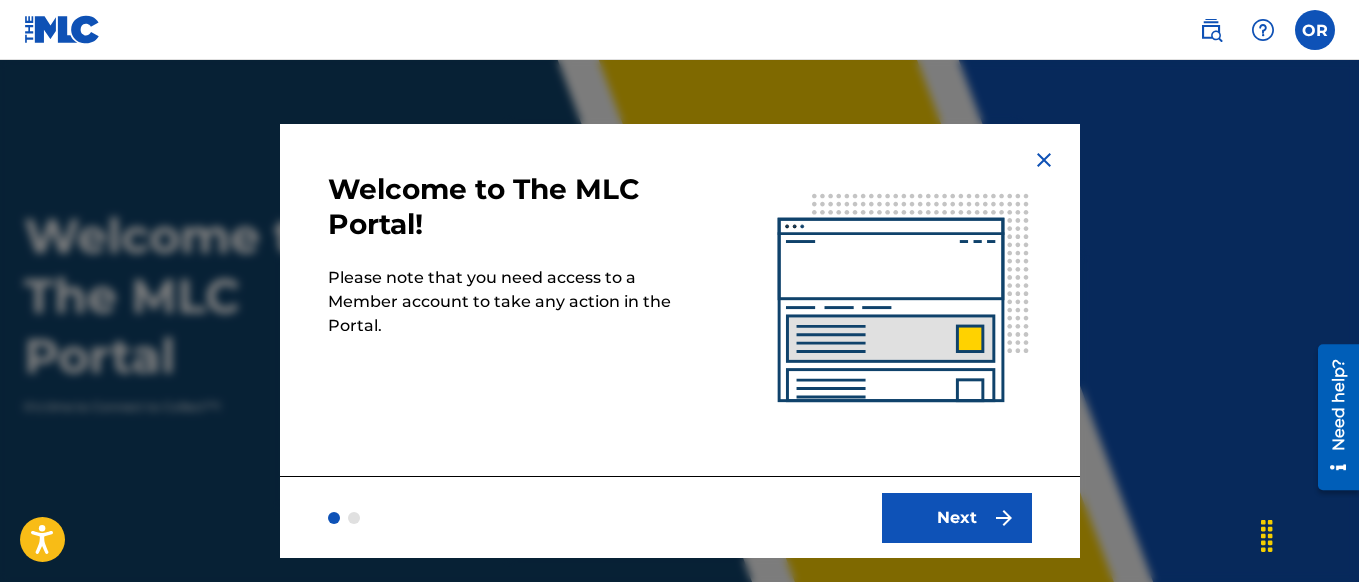 click on "Next" at bounding box center [957, 518] 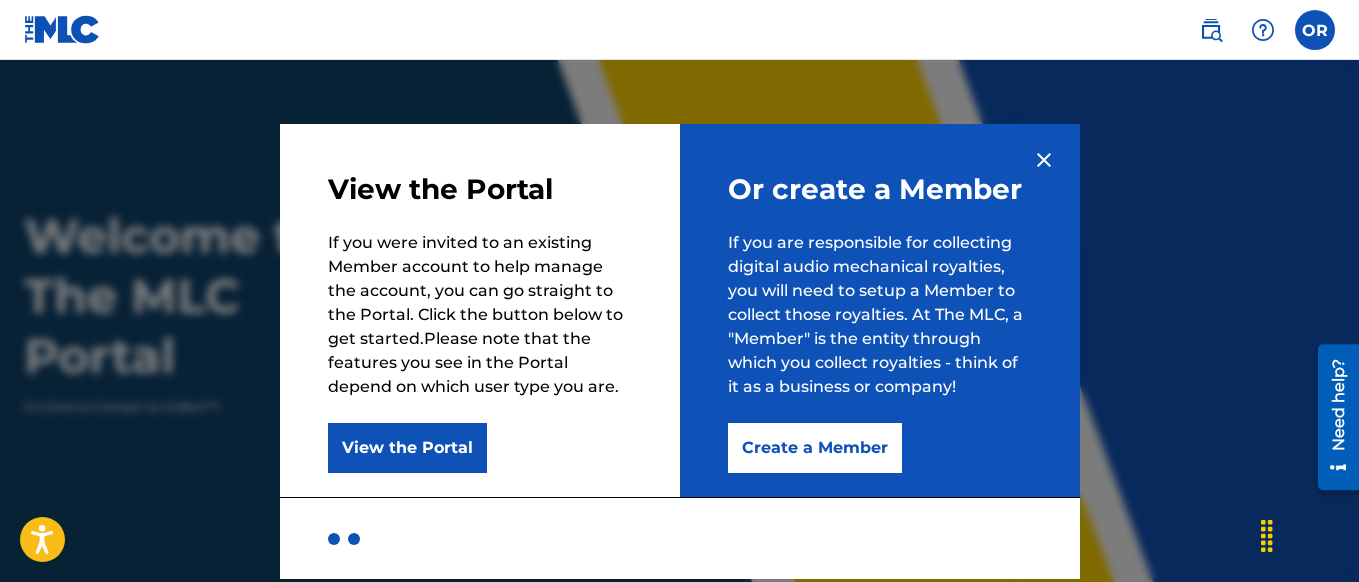 click on "Create a Member" at bounding box center [815, 448] 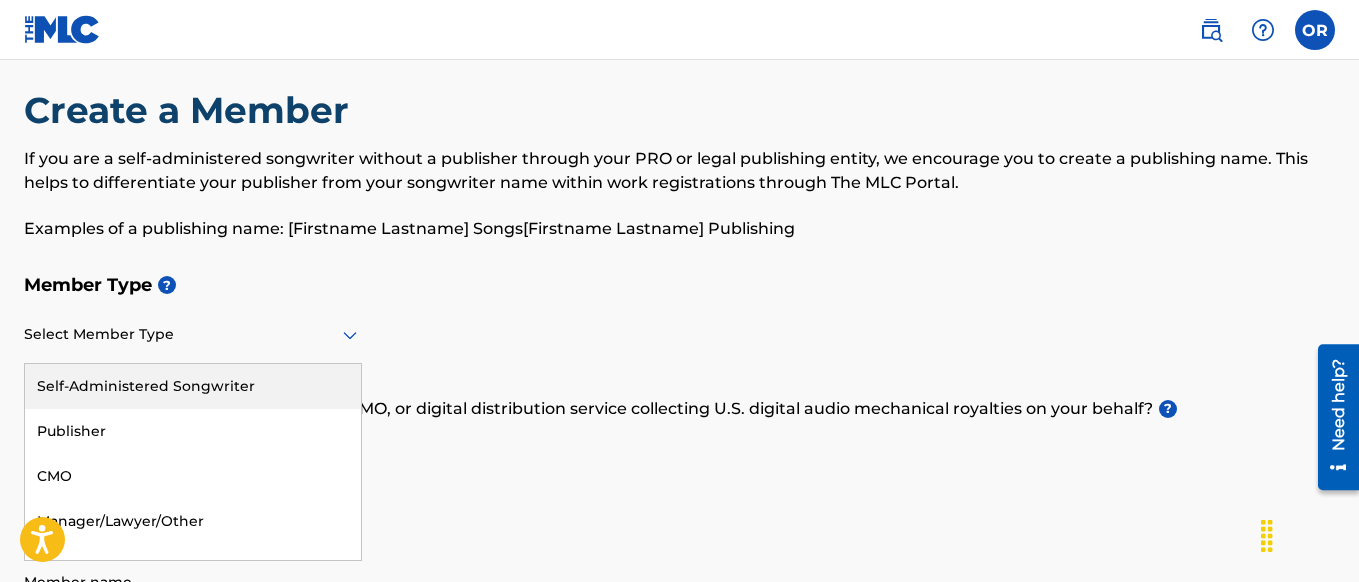 scroll, scrollTop: 30, scrollLeft: 0, axis: vertical 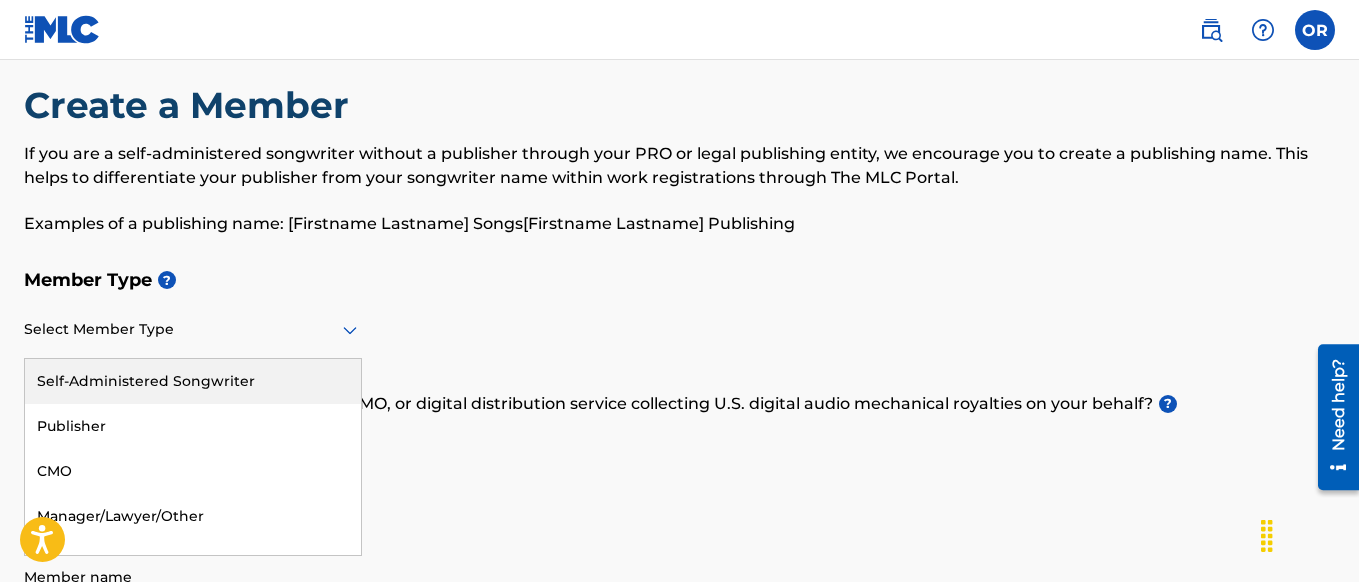 click on "Self-Administered Songwriter, 1 of 5. 5 results available. Use Up and Down to choose options, press Enter to select the currently focused option, press Escape to exit the menu, press Tab to select the option and exit the menu. Select Member Type Self-Administered Songwriter Publisher CMO Manager/Lawyer/Other Administrator" at bounding box center [193, 330] 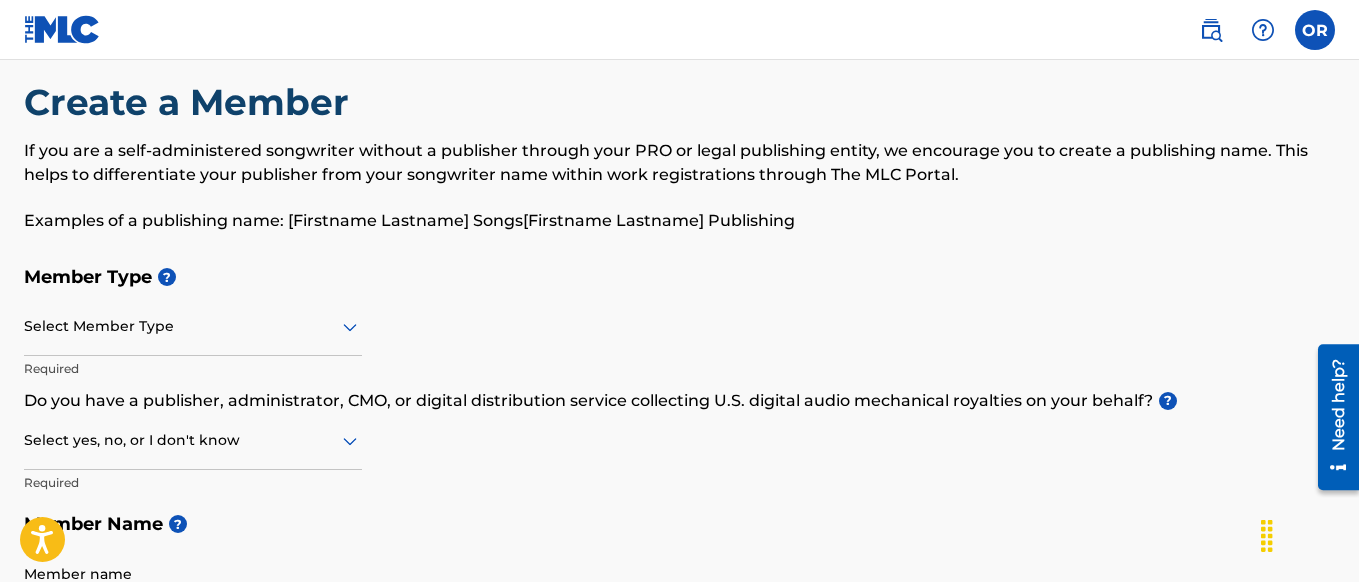 click on "Create a Member If you are a self-administered songwriter without a publisher through your PRO or legal publishing entity, we encourage you to create a publishing name. This helps to differentiate your publisher from your songwriter name within work registrations through The MLC Portal. Examples of a publishing name: [NAME] [LAST] Songs[NAME] Publishing" at bounding box center (679, 168) 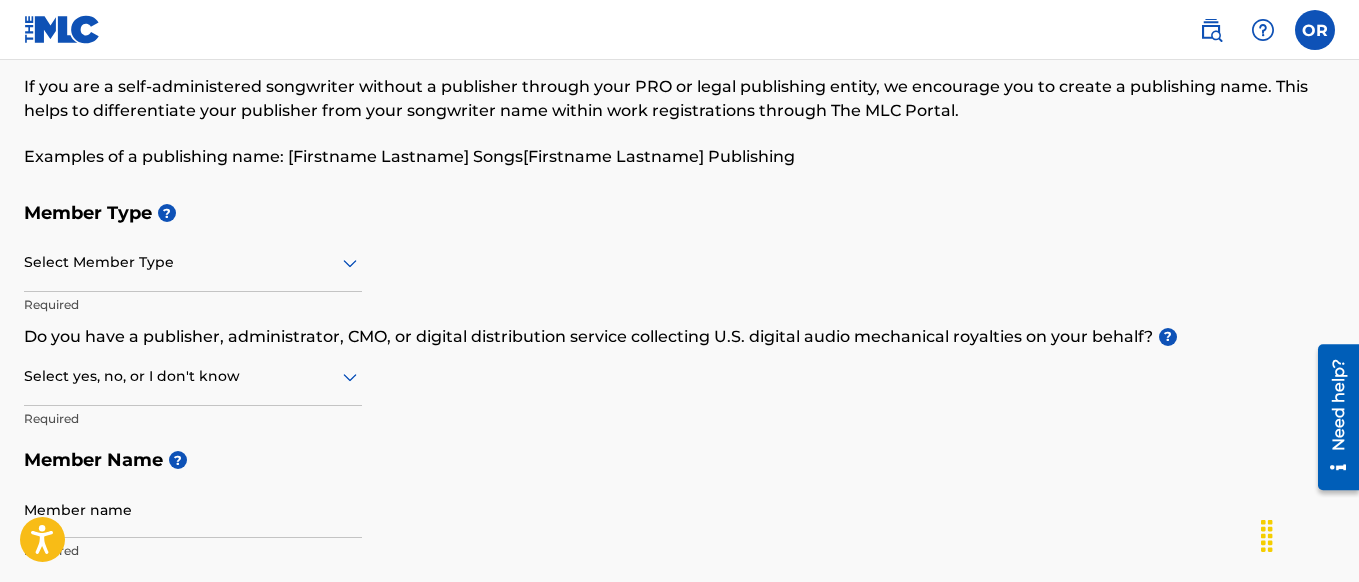 scroll, scrollTop: 105, scrollLeft: 0, axis: vertical 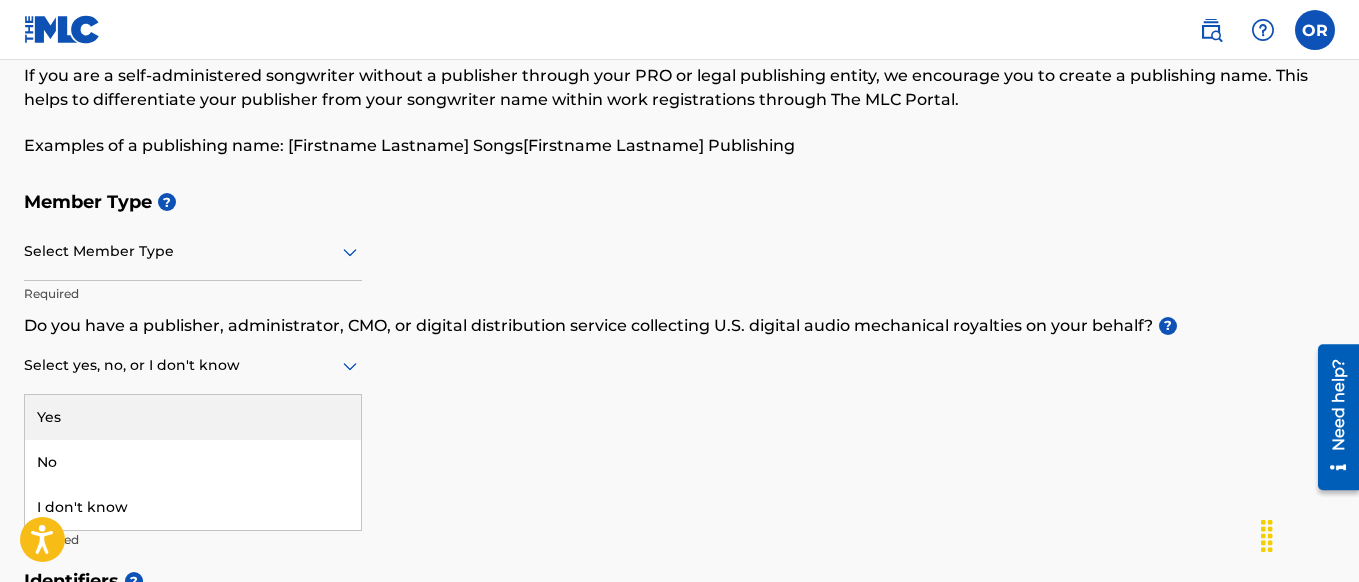 click at bounding box center [193, 365] 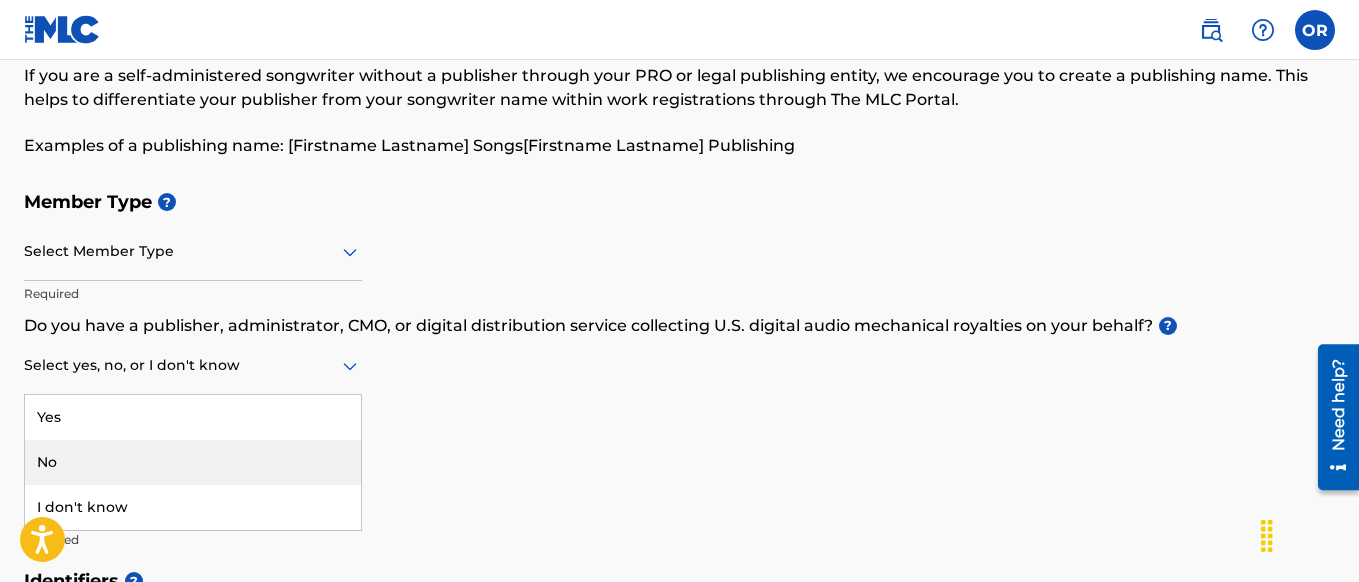 click on "No" at bounding box center (193, 462) 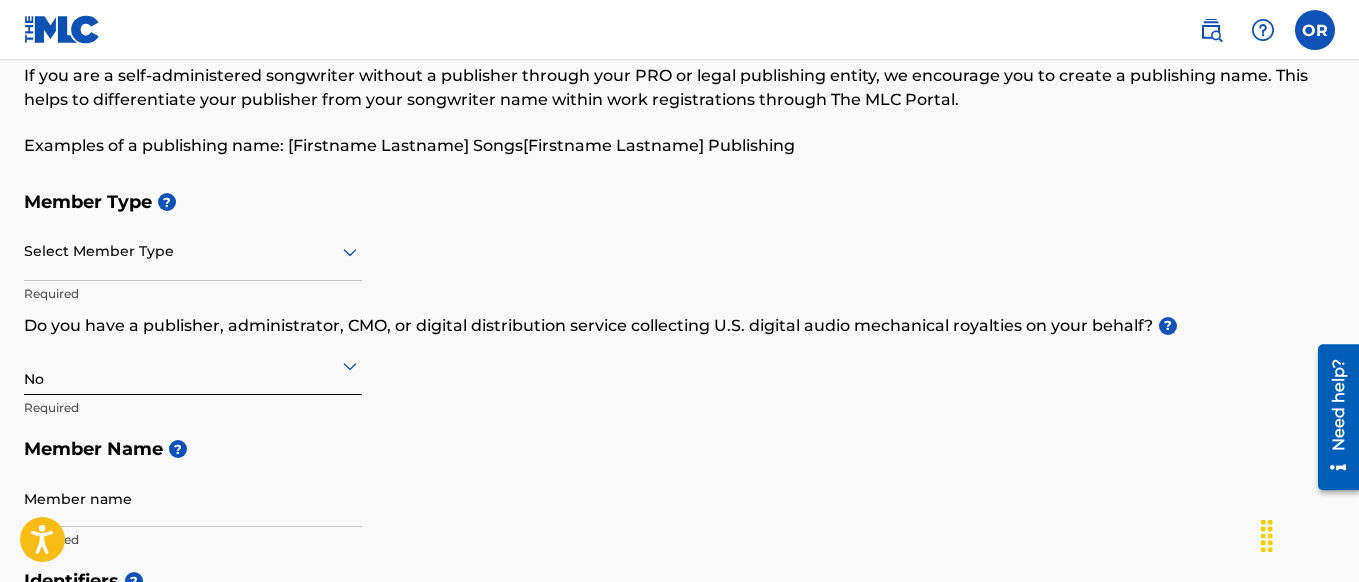 click on "Member Name ?" at bounding box center (679, 449) 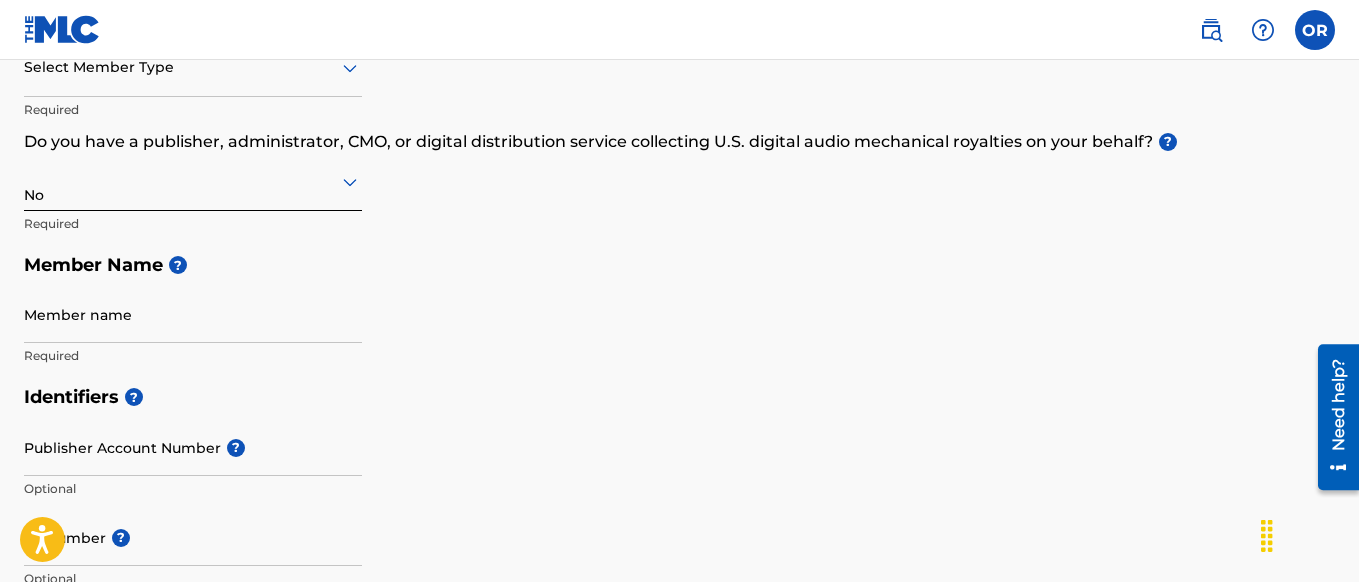 scroll, scrollTop: 291, scrollLeft: 0, axis: vertical 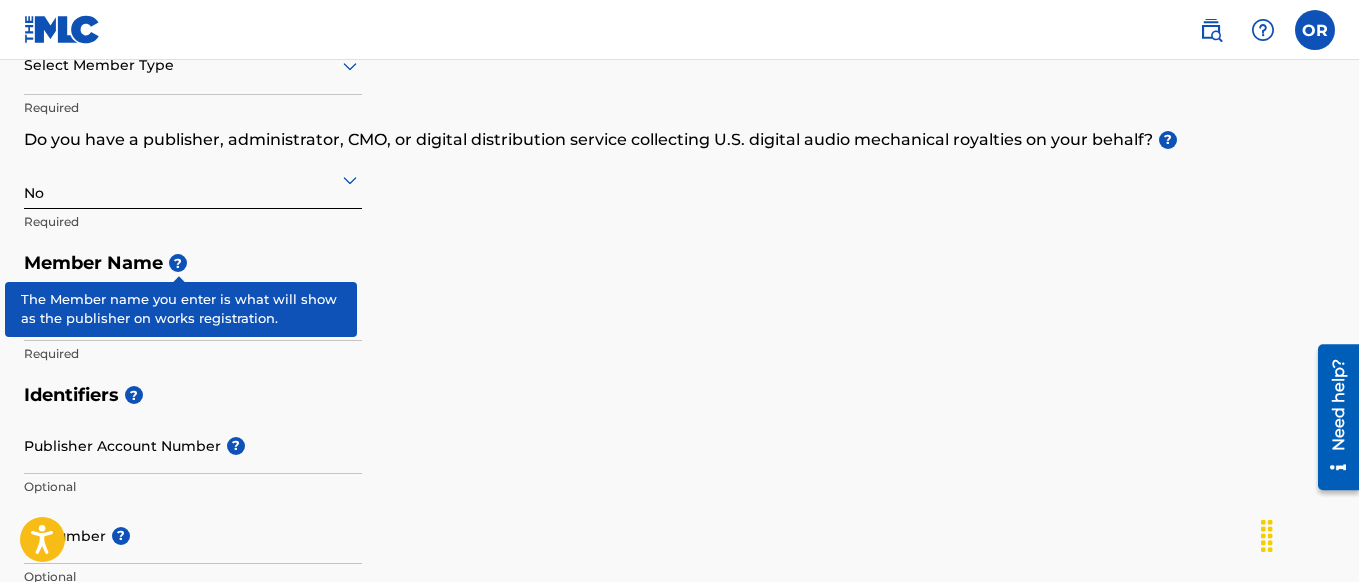 click on "?" at bounding box center [178, 263] 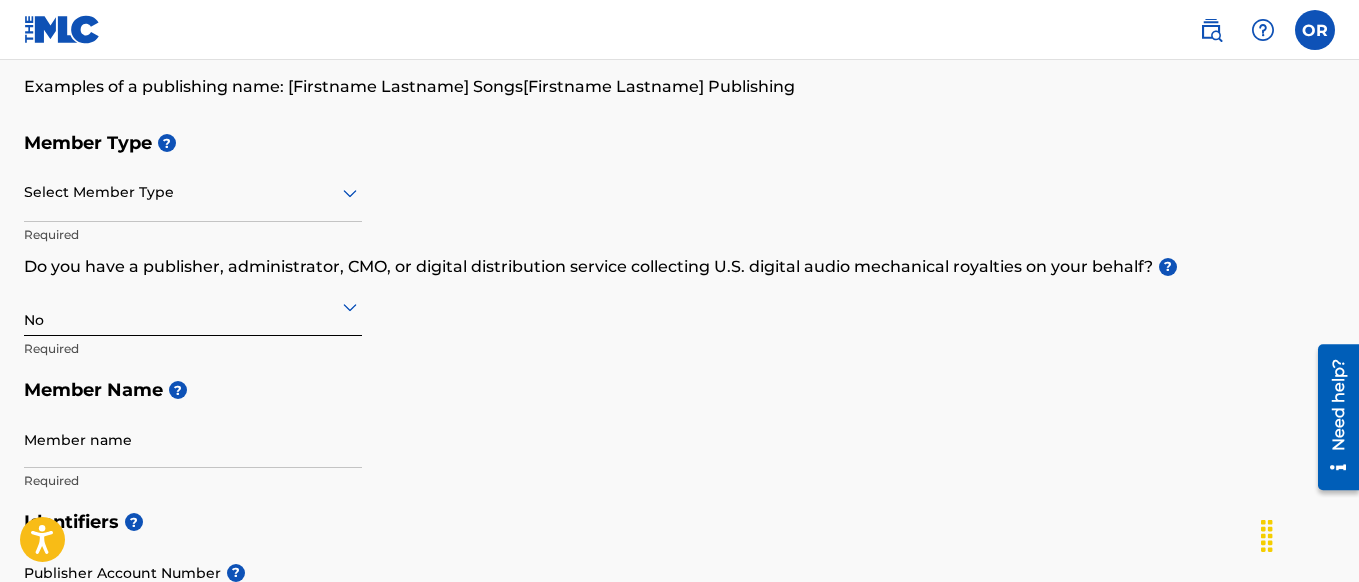 scroll, scrollTop: 103, scrollLeft: 0, axis: vertical 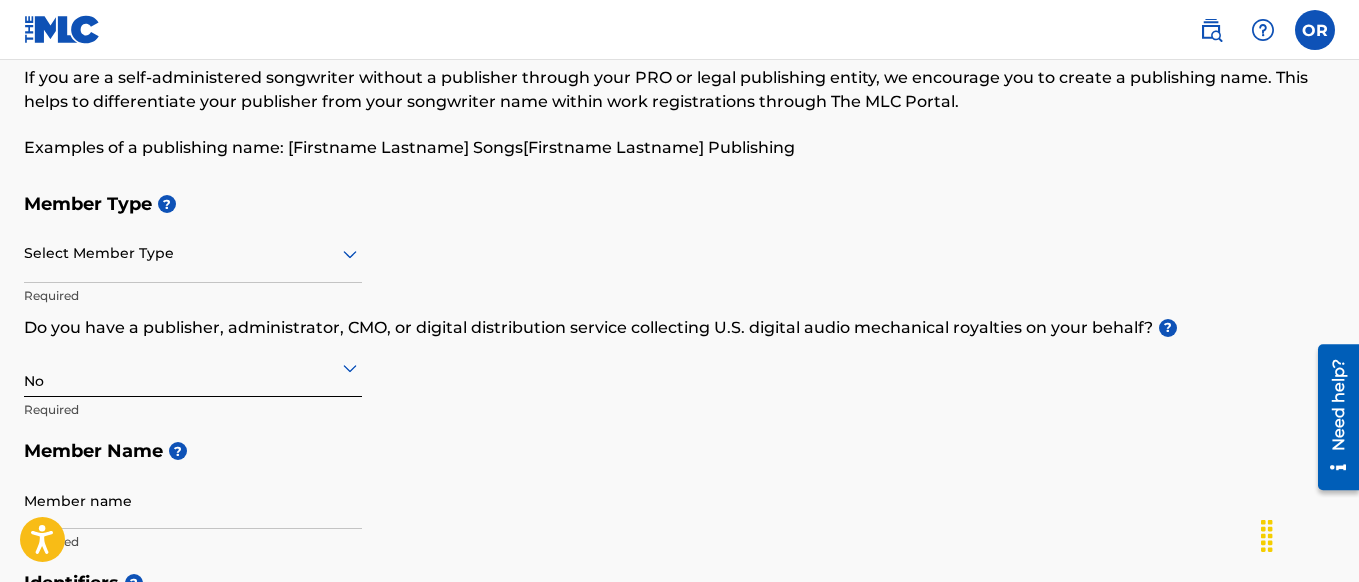 click at bounding box center (193, 253) 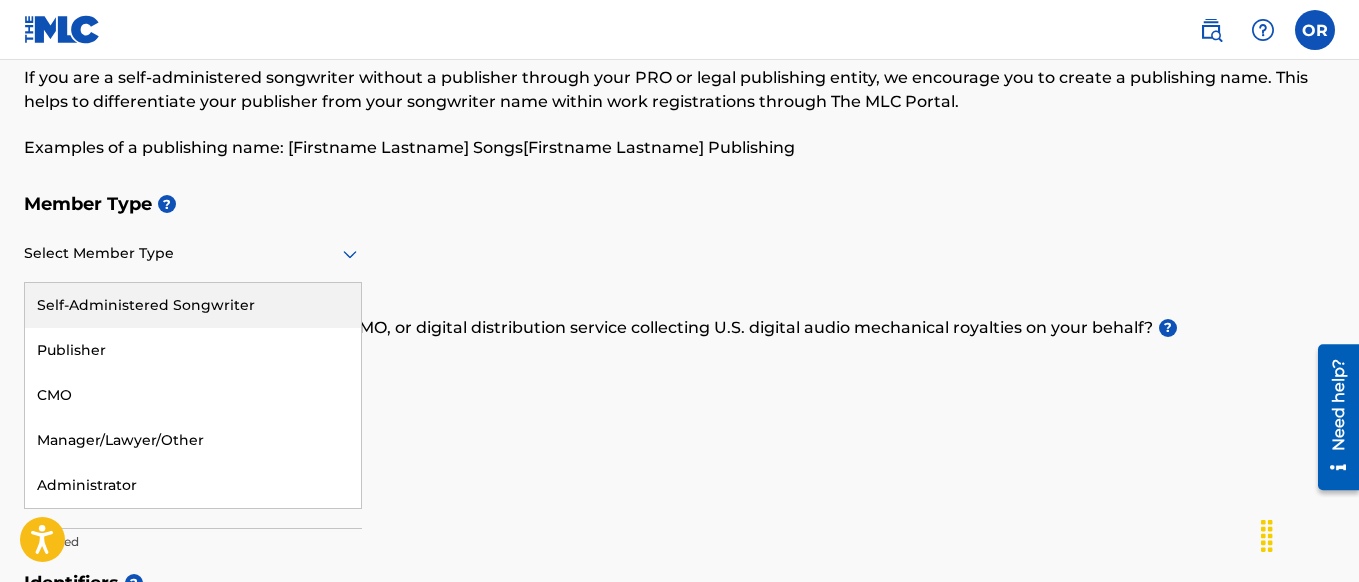 click on "Self-Administered Songwriter" at bounding box center (193, 305) 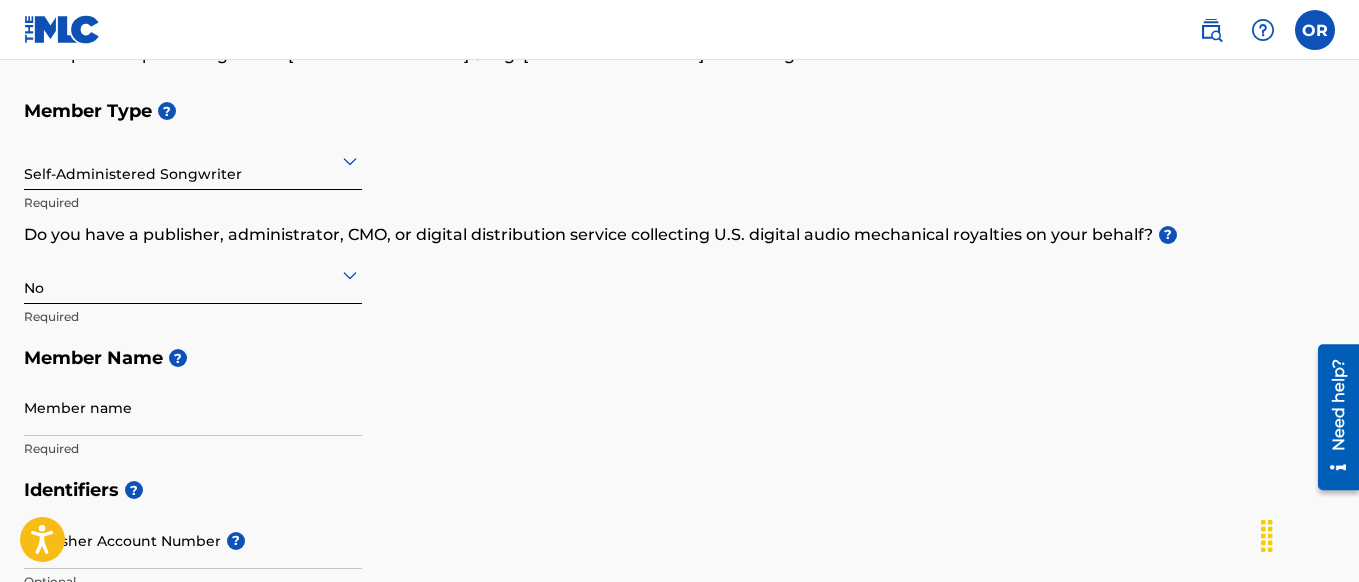scroll, scrollTop: 198, scrollLeft: 0, axis: vertical 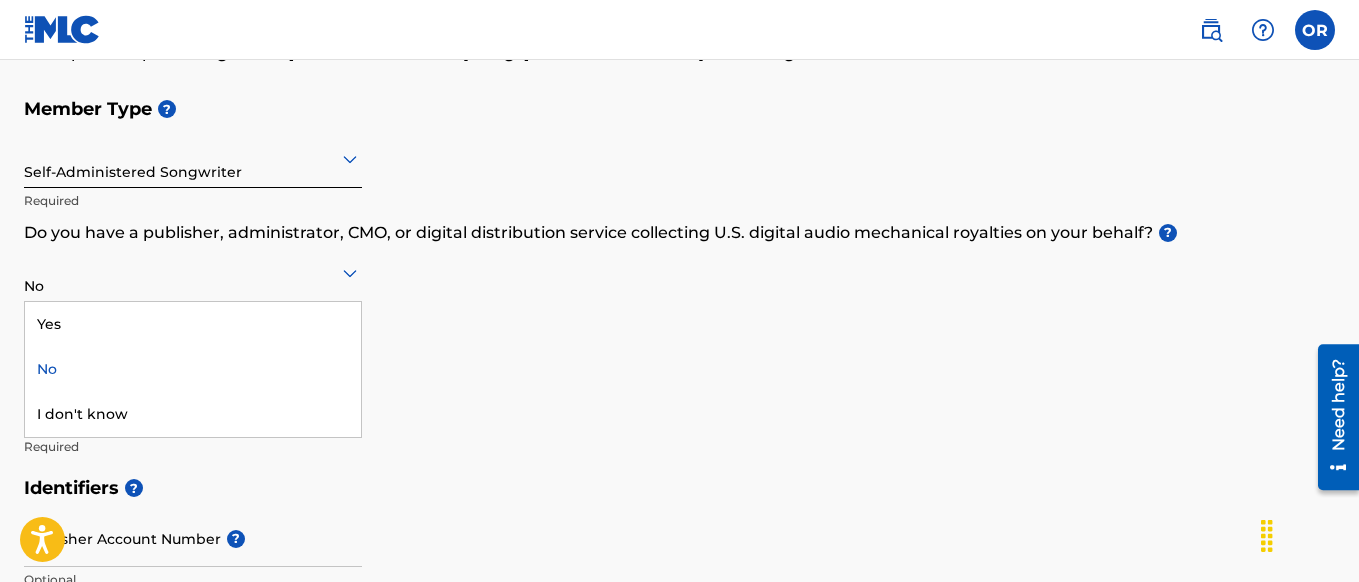 click on "No" at bounding box center (193, 272) 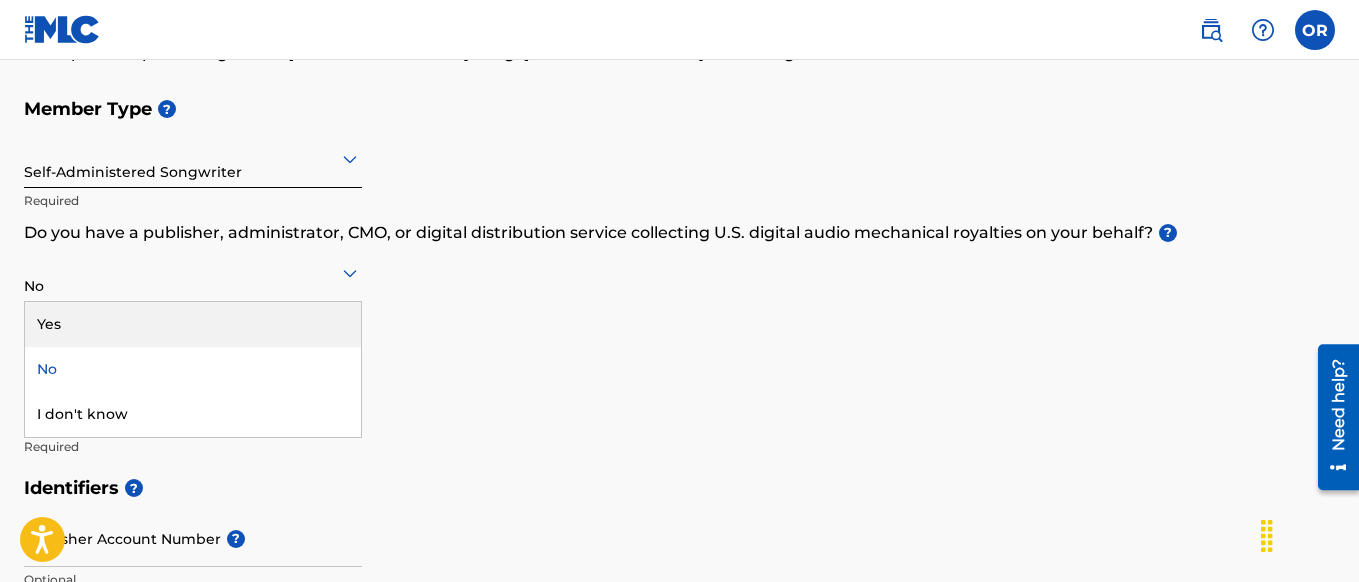 click on "Yes" at bounding box center [193, 324] 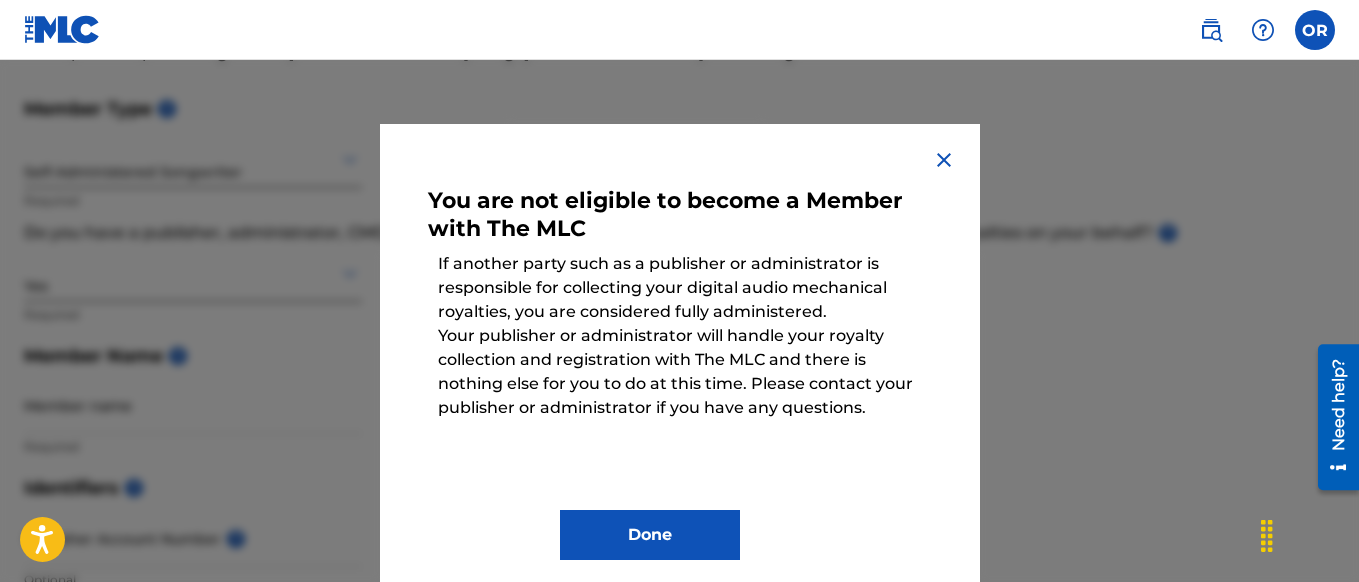 click at bounding box center (944, 160) 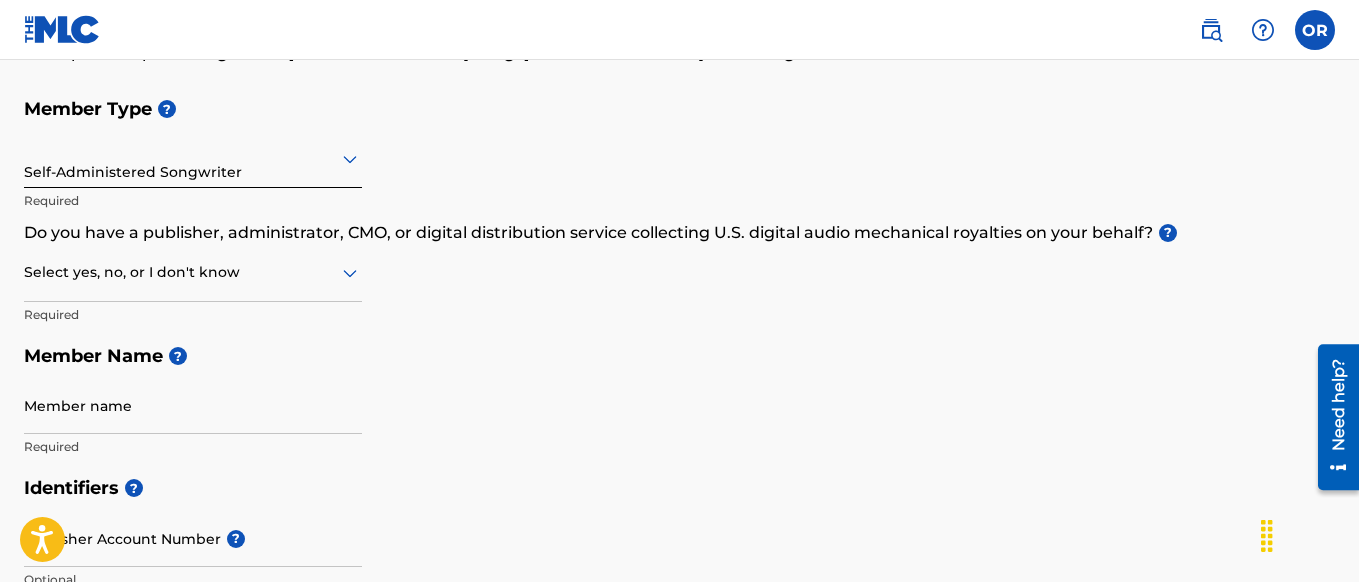 click at bounding box center (193, 272) 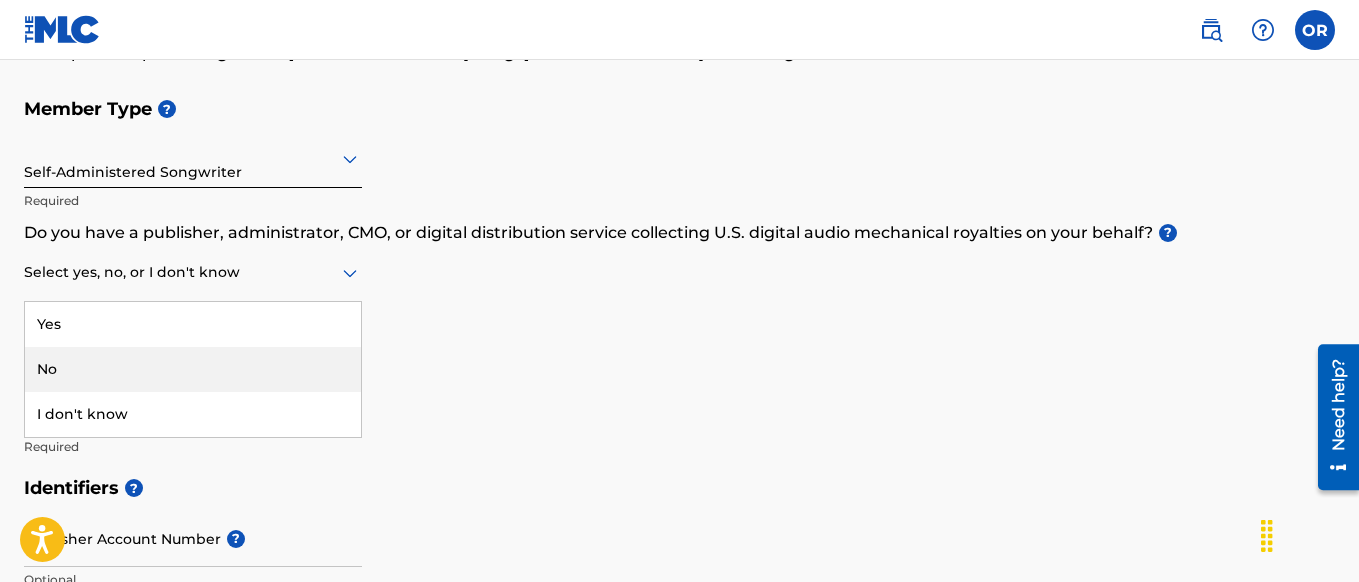 click on "No" at bounding box center (193, 369) 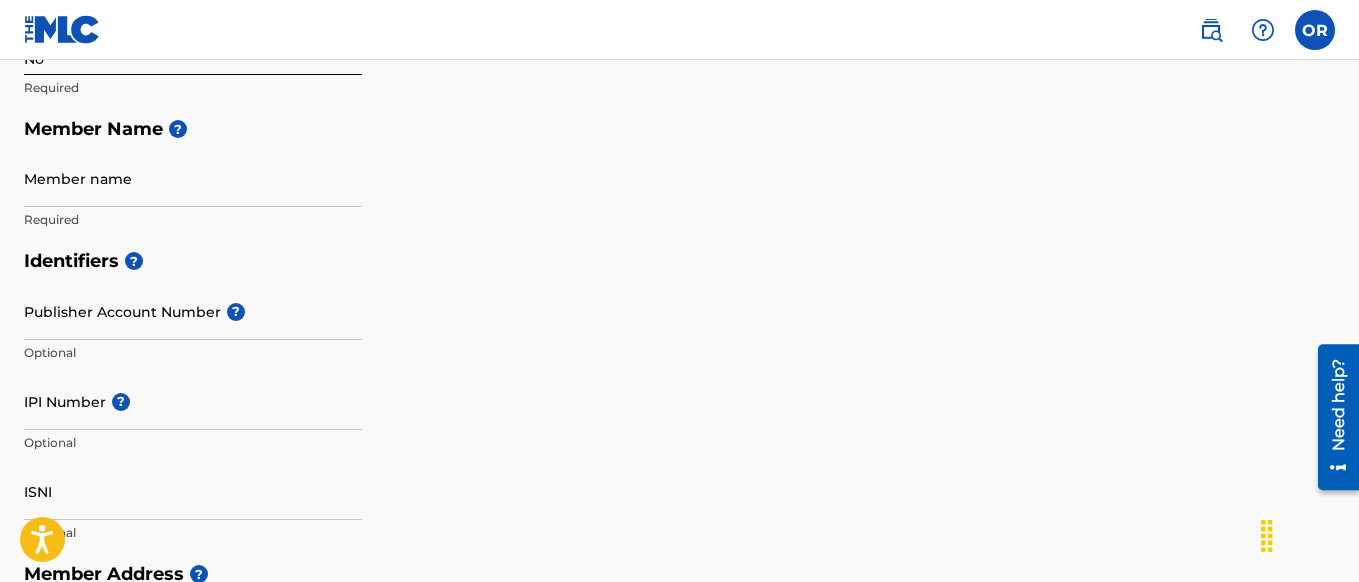 scroll, scrollTop: 427, scrollLeft: 0, axis: vertical 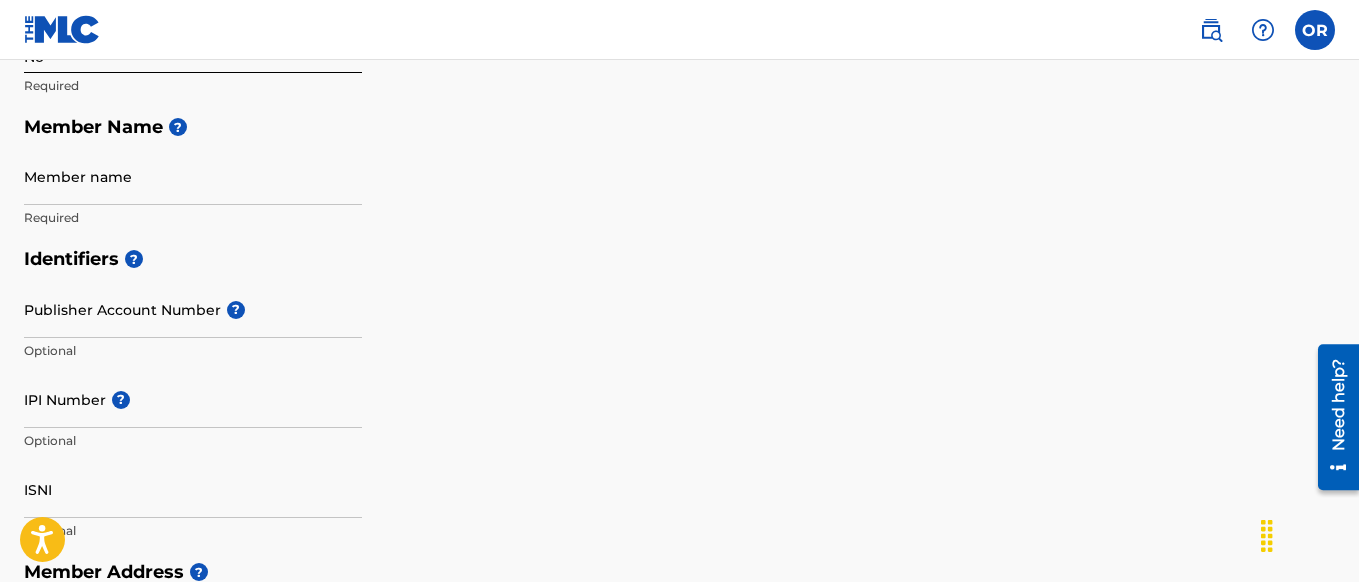 click on "Member name" at bounding box center (193, 176) 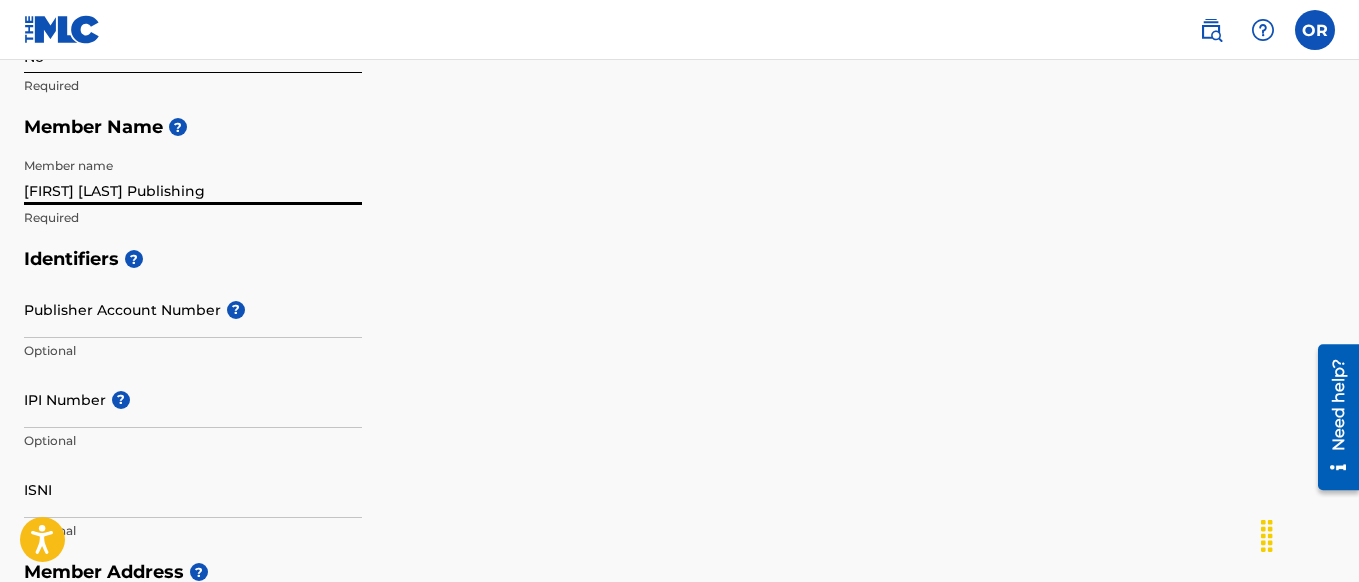 type on "[FIRST] [LAST] Publishing" 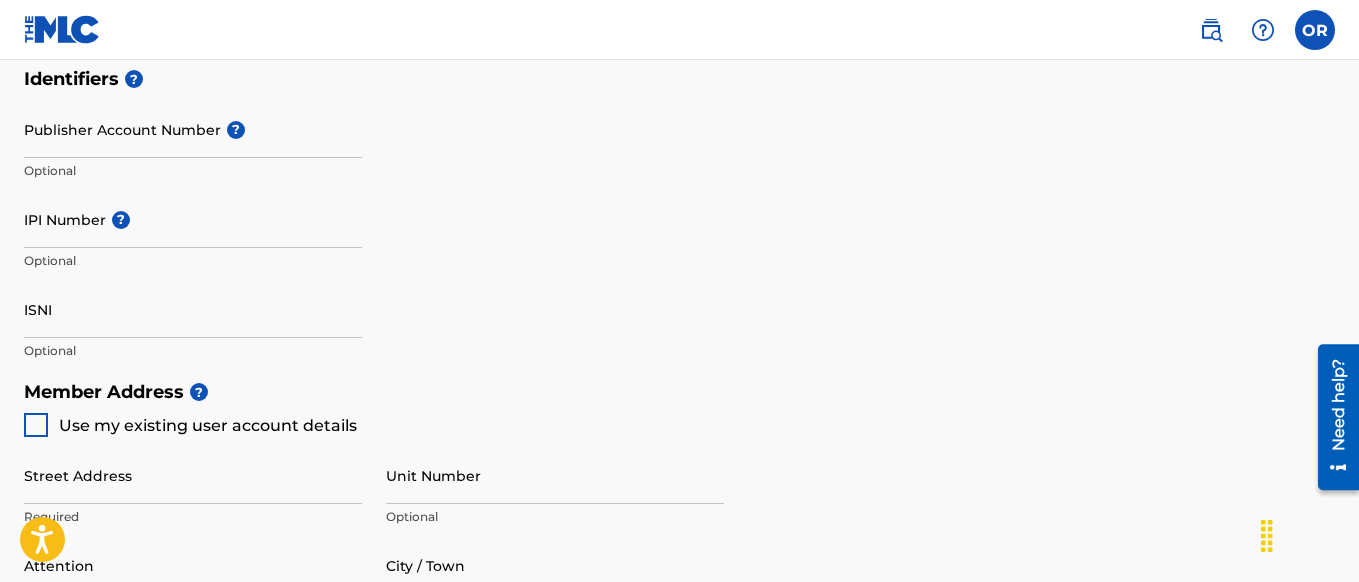 scroll, scrollTop: 608, scrollLeft: 0, axis: vertical 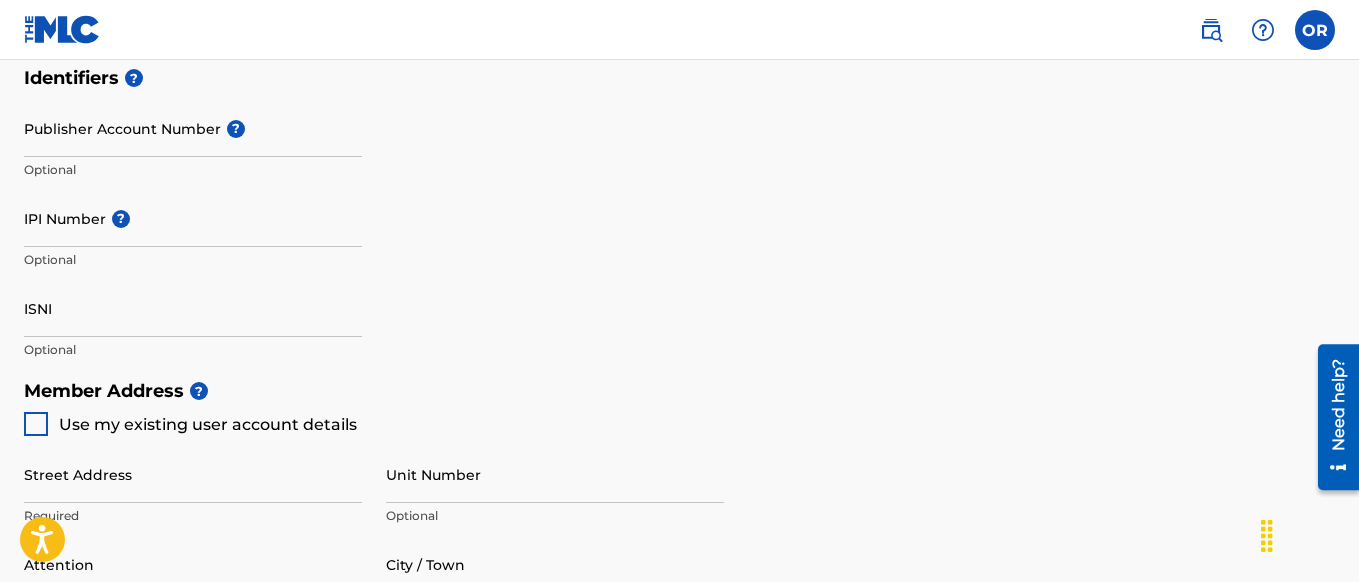 click on "Identifiers ? Publisher Account Number ? Optional IPI Number ? Optional ISNI Optional" at bounding box center (679, 213) 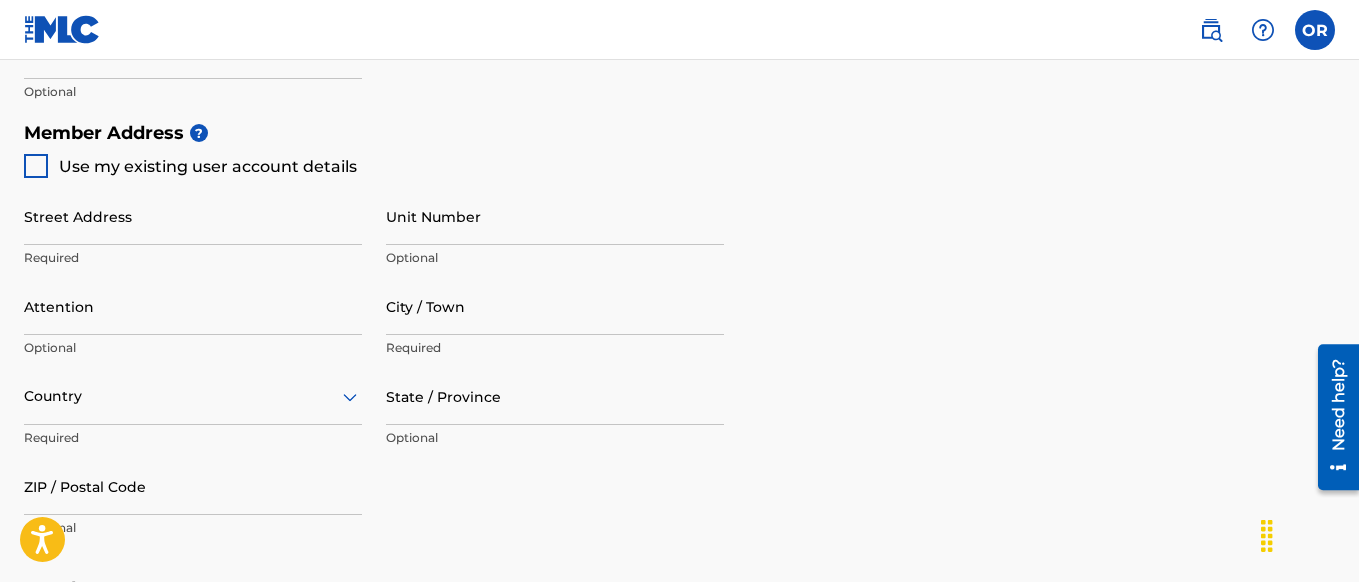 scroll, scrollTop: 876, scrollLeft: 0, axis: vertical 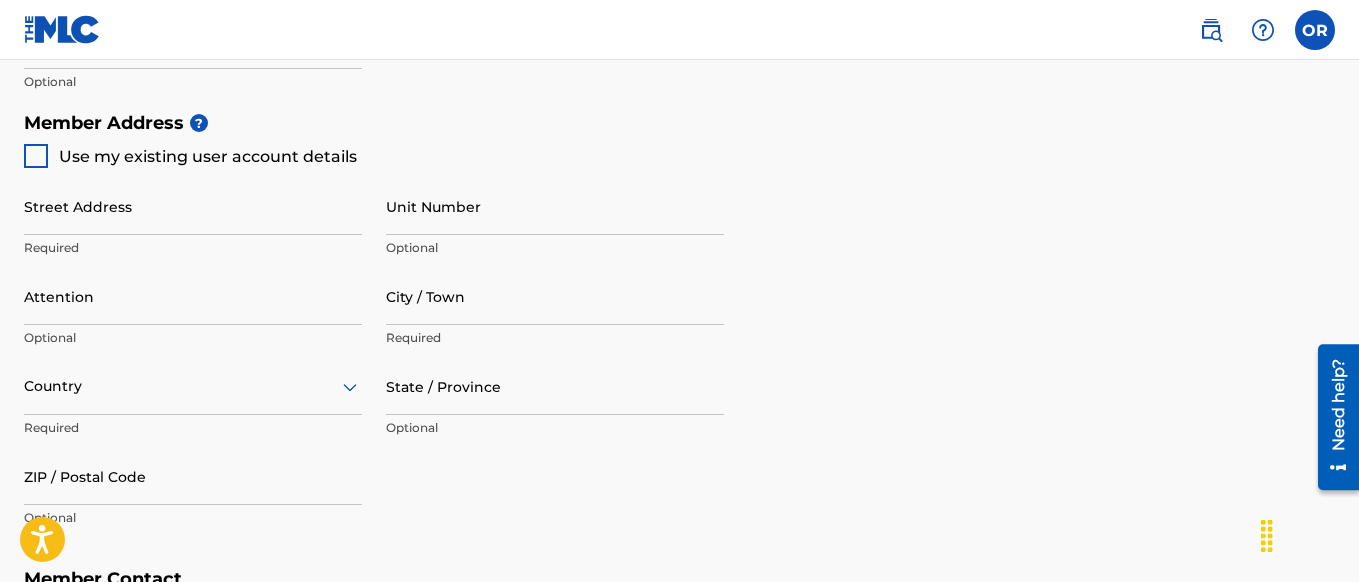 click at bounding box center [36, 156] 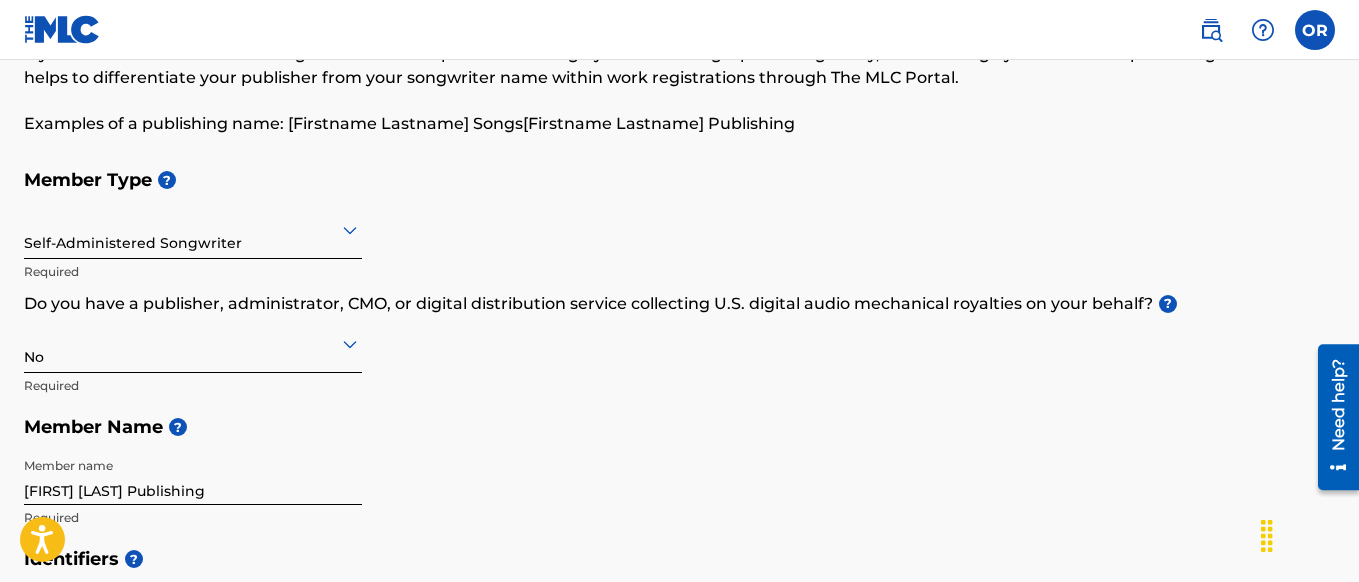 scroll, scrollTop: 128, scrollLeft: 0, axis: vertical 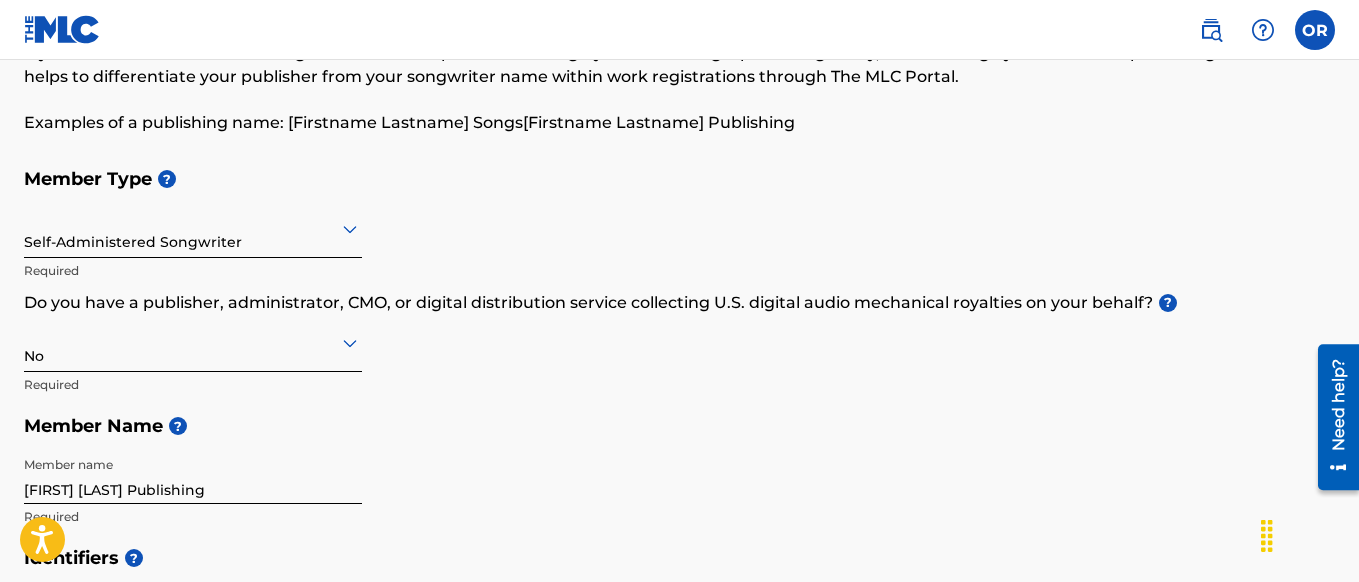 click 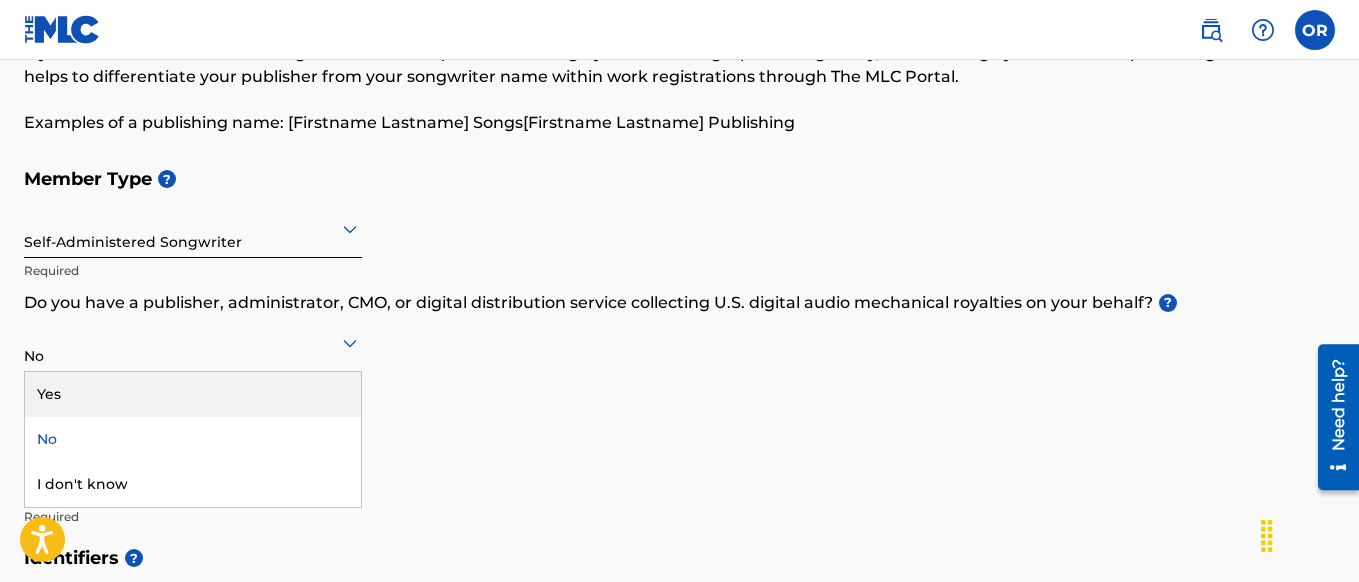 click on "Yes" at bounding box center [193, 394] 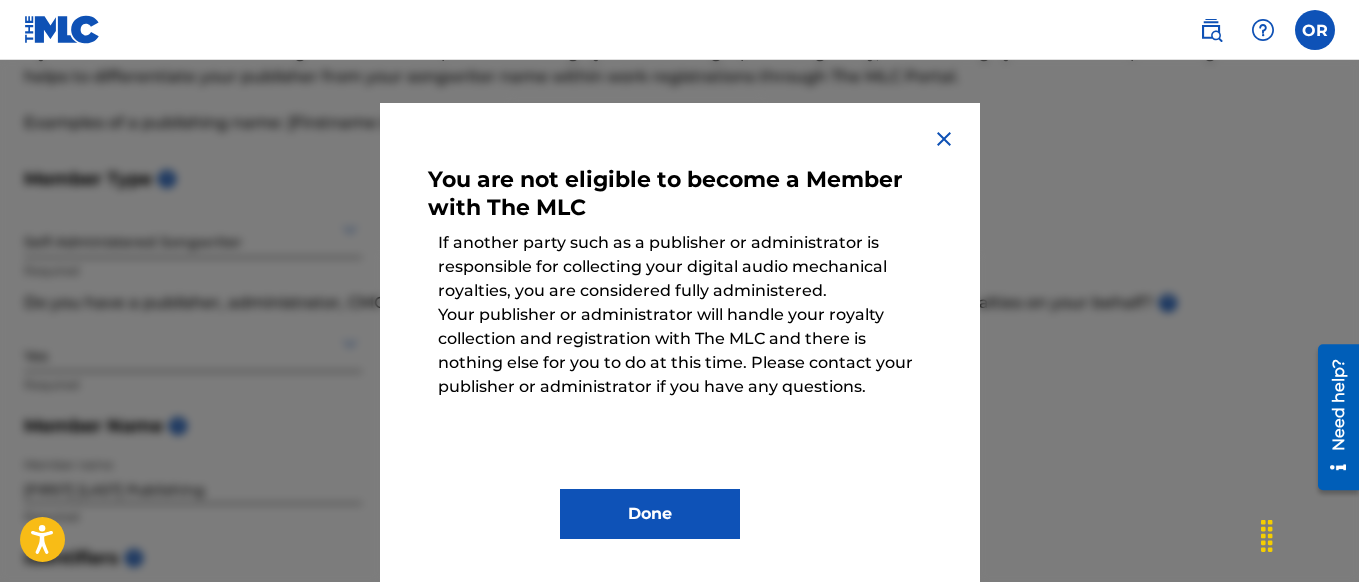 scroll, scrollTop: 26, scrollLeft: 0, axis: vertical 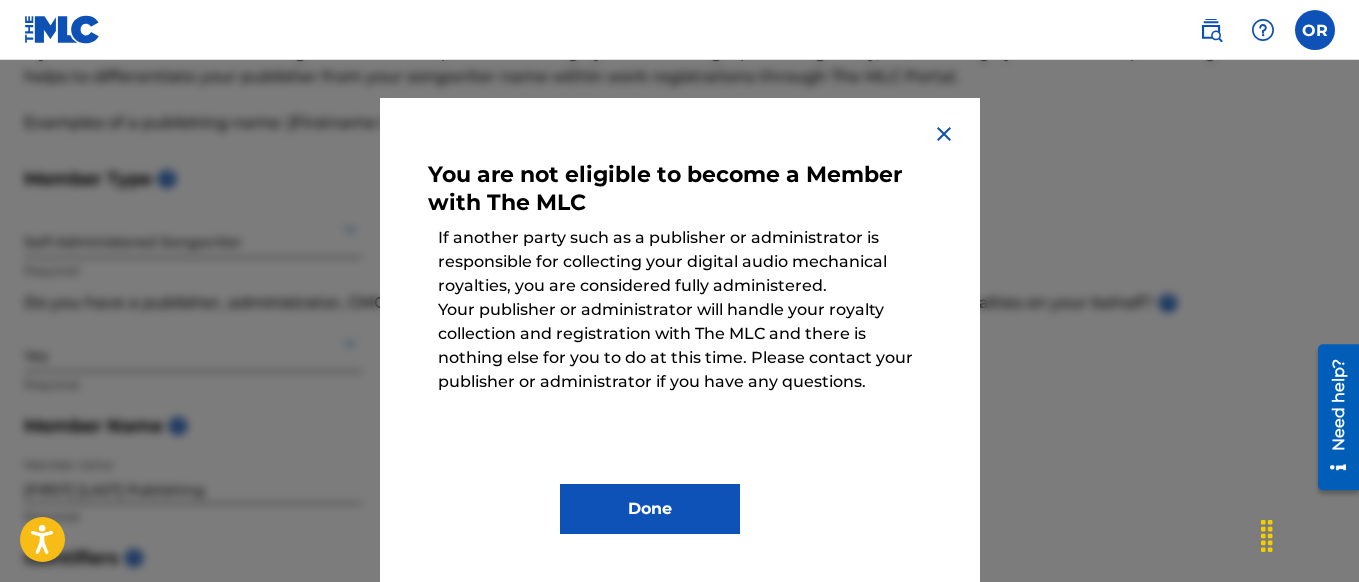 click at bounding box center [944, 134] 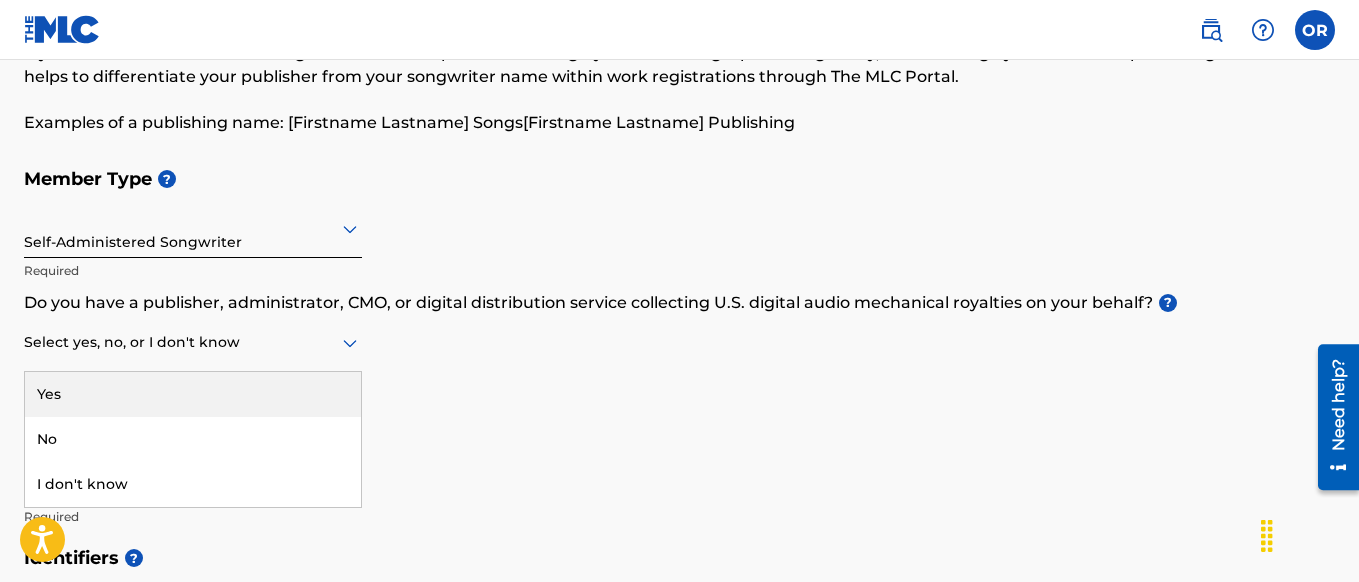 click at bounding box center (193, 342) 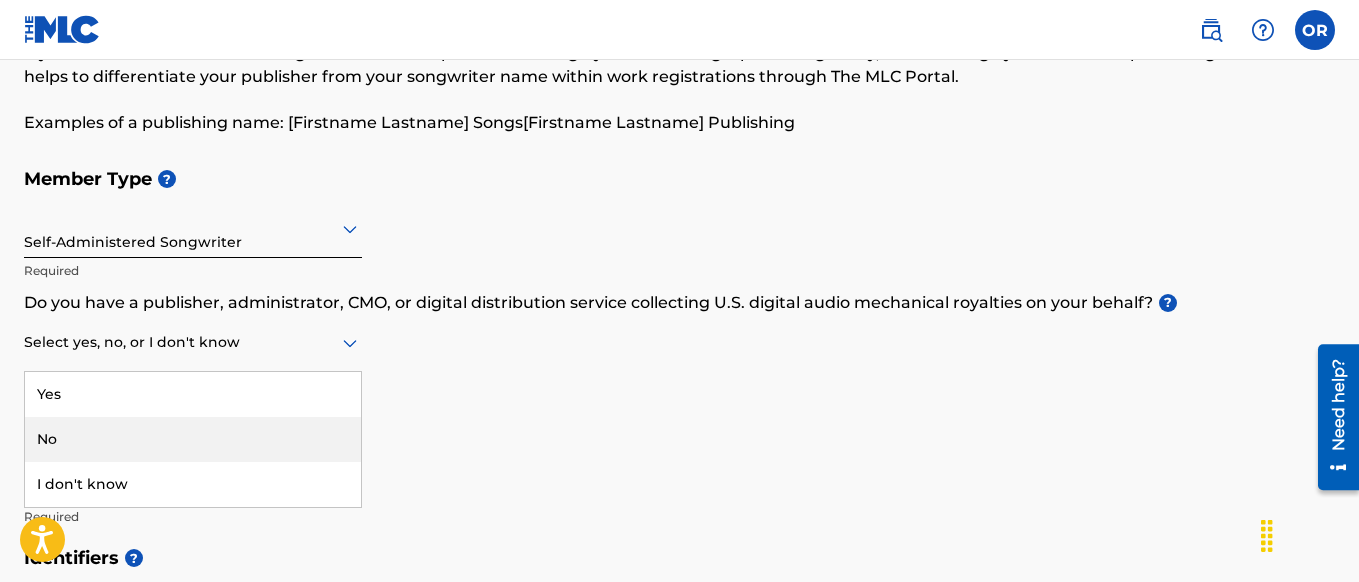 click on "No" at bounding box center [193, 439] 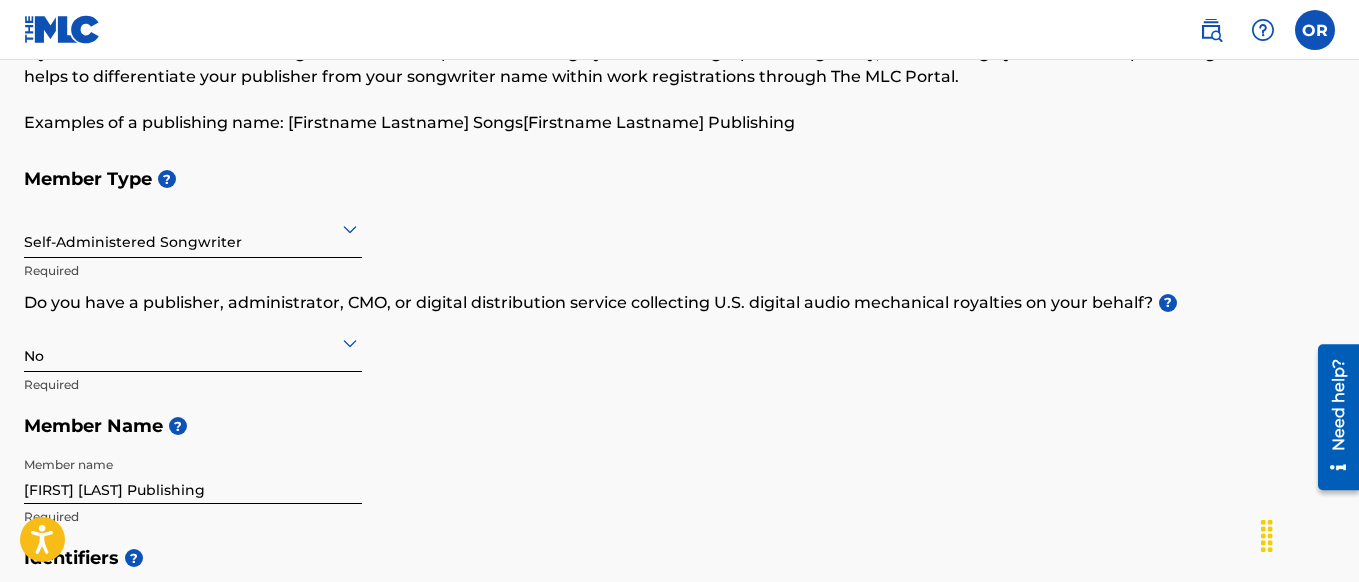 click on "Member Type ? Self-Administered Songwriter Required Do you have a publisher, administrator, CMO, or digital distribution service collecting U.S. digital audio mechanical royalties on your behalf? ? No Required Member Name ? Member name [FIRST] [LAST] Publishing Required" at bounding box center (679, 347) 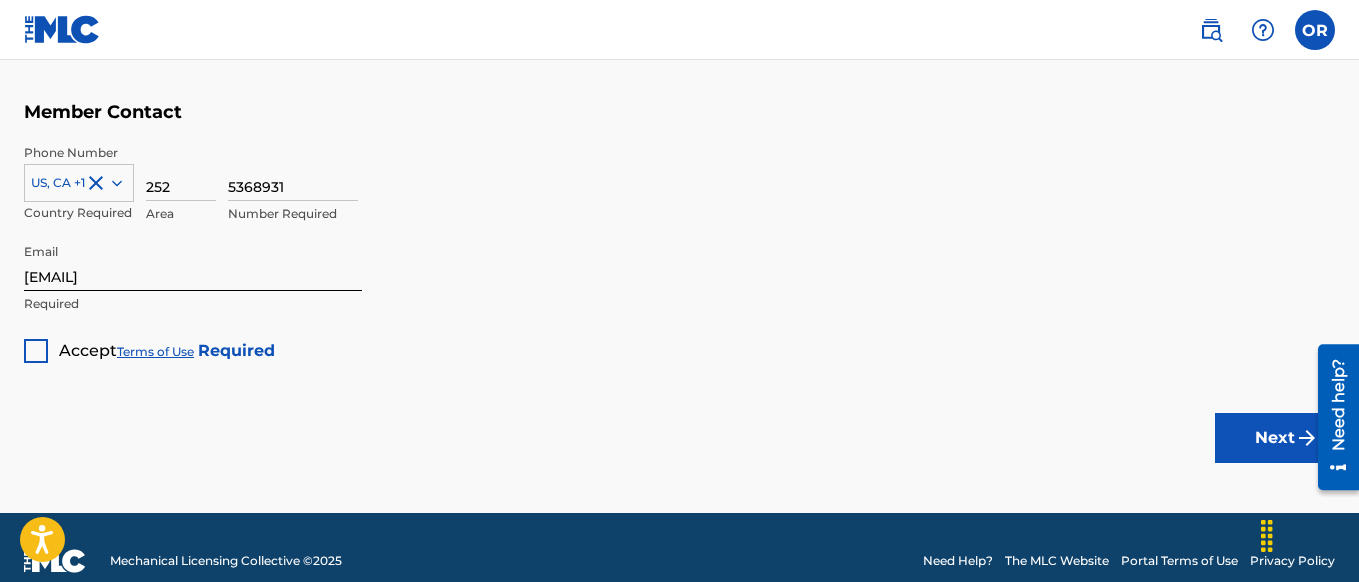 scroll, scrollTop: 1370, scrollLeft: 0, axis: vertical 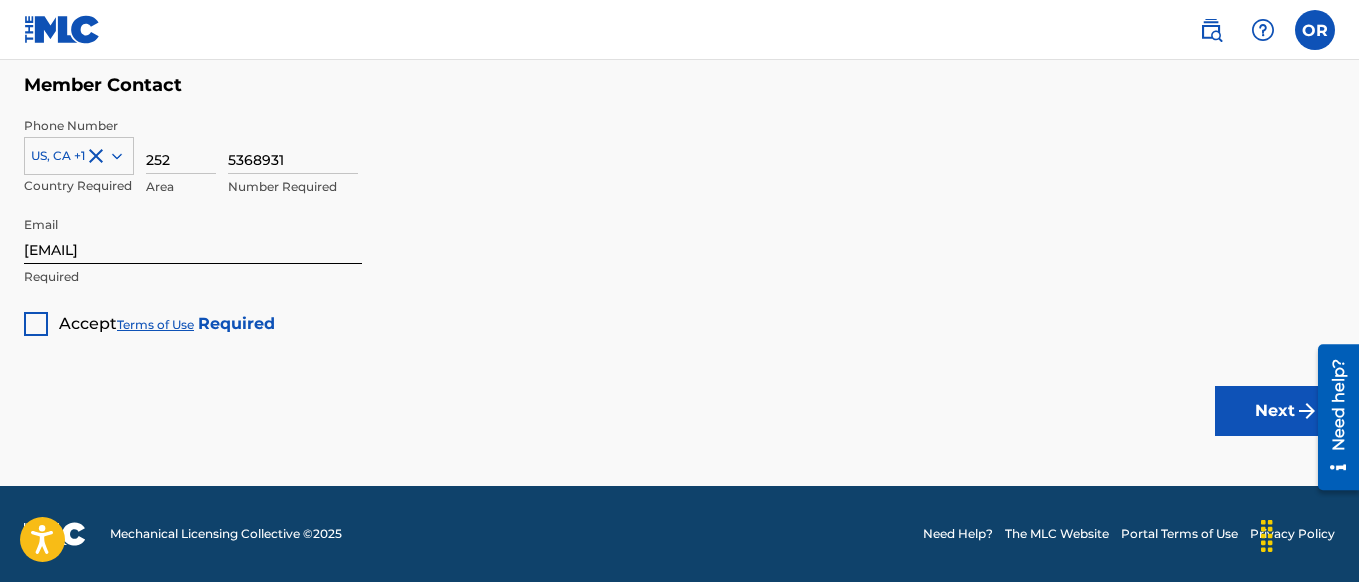 click at bounding box center (36, 324) 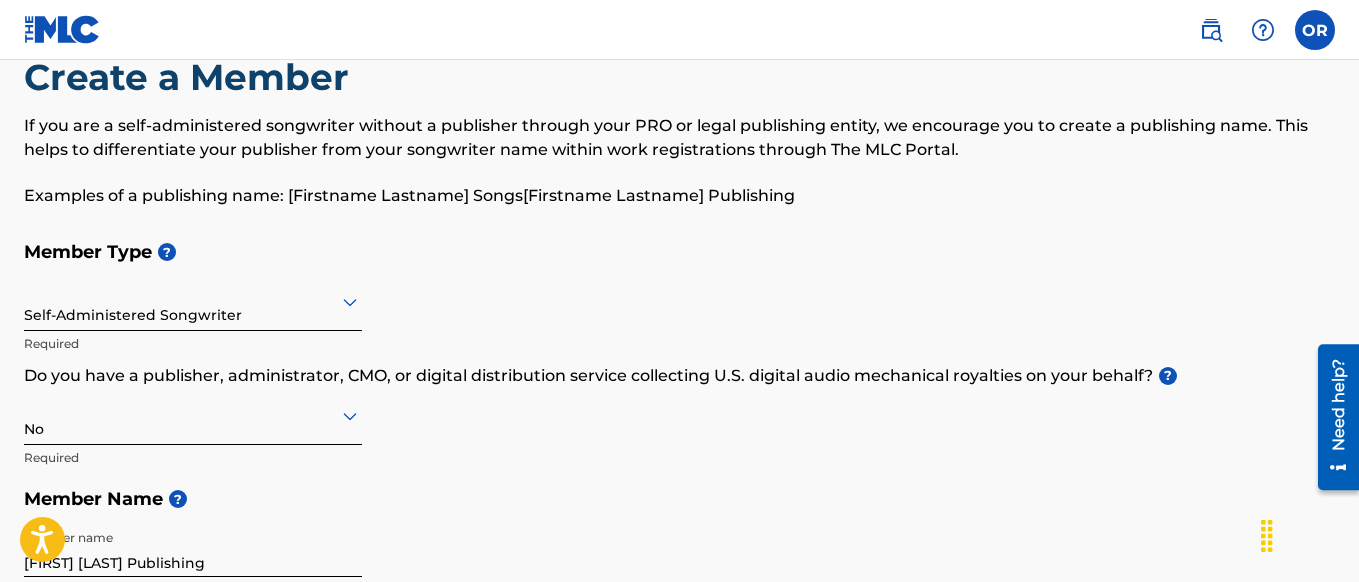 scroll, scrollTop: 53, scrollLeft: 0, axis: vertical 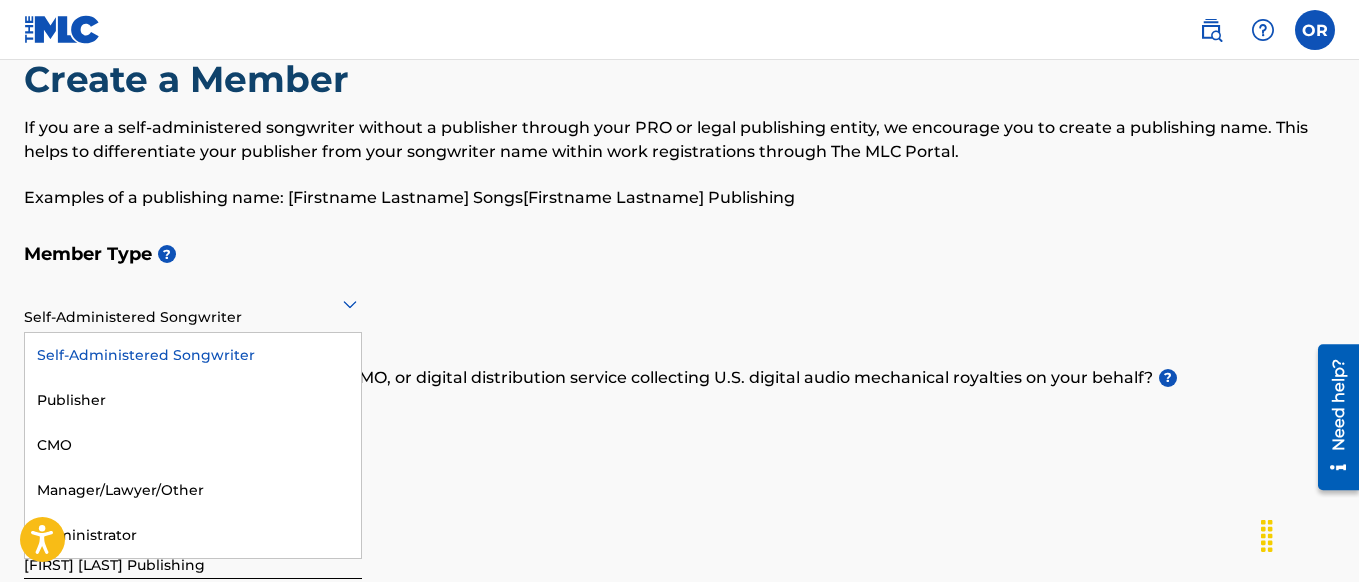 click on "Self-Administered Songwriter" at bounding box center (193, 303) 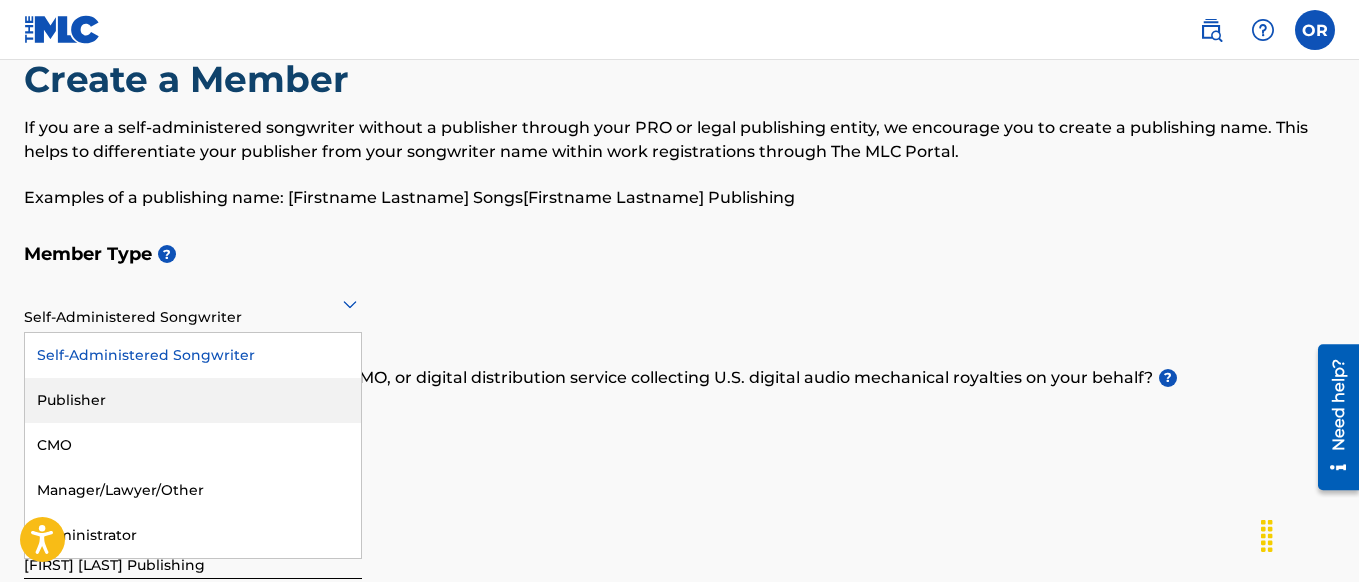 click on "Publisher" at bounding box center [193, 400] 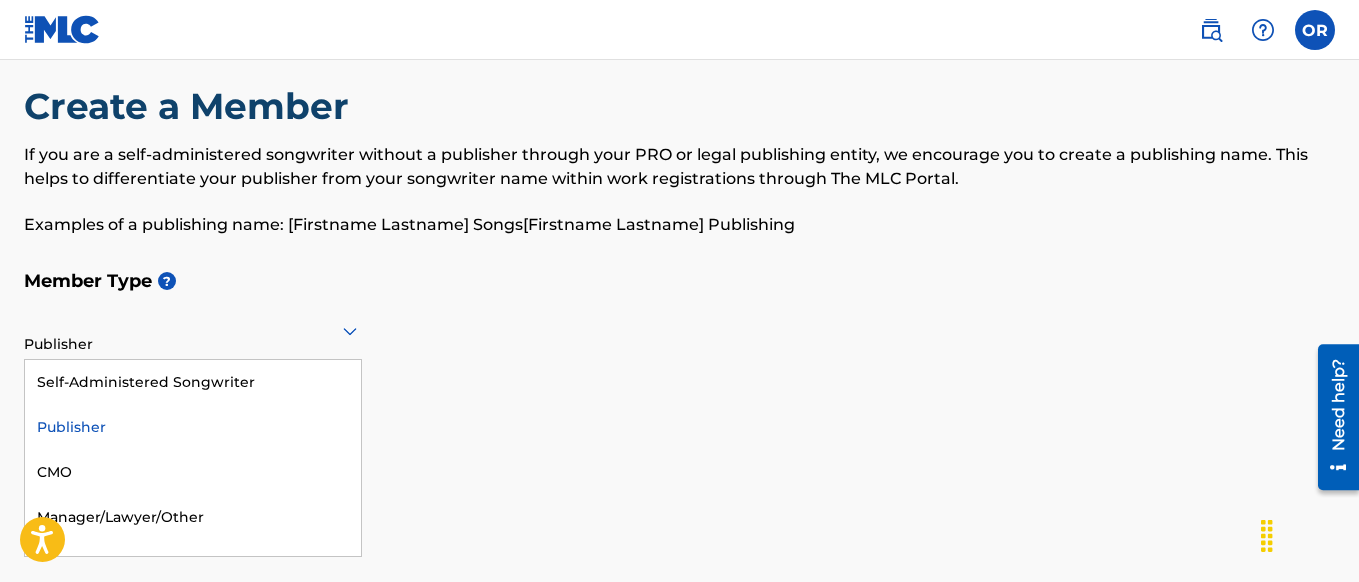 click on "Publisher" at bounding box center (193, 331) 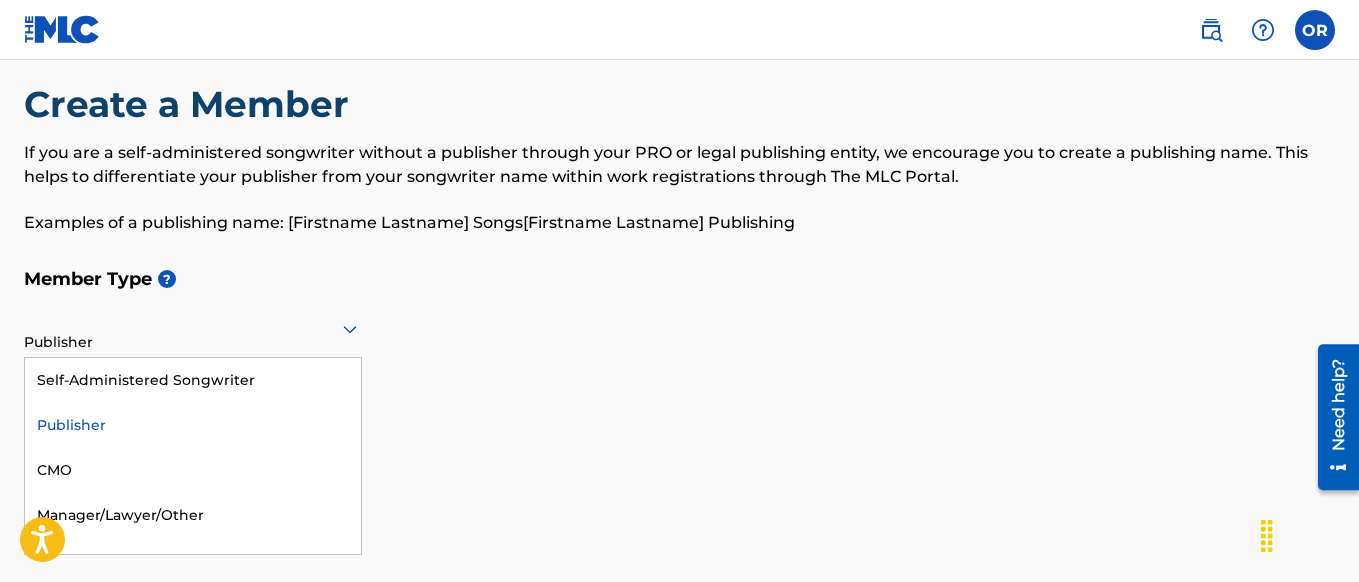 scroll, scrollTop: 30, scrollLeft: 0, axis: vertical 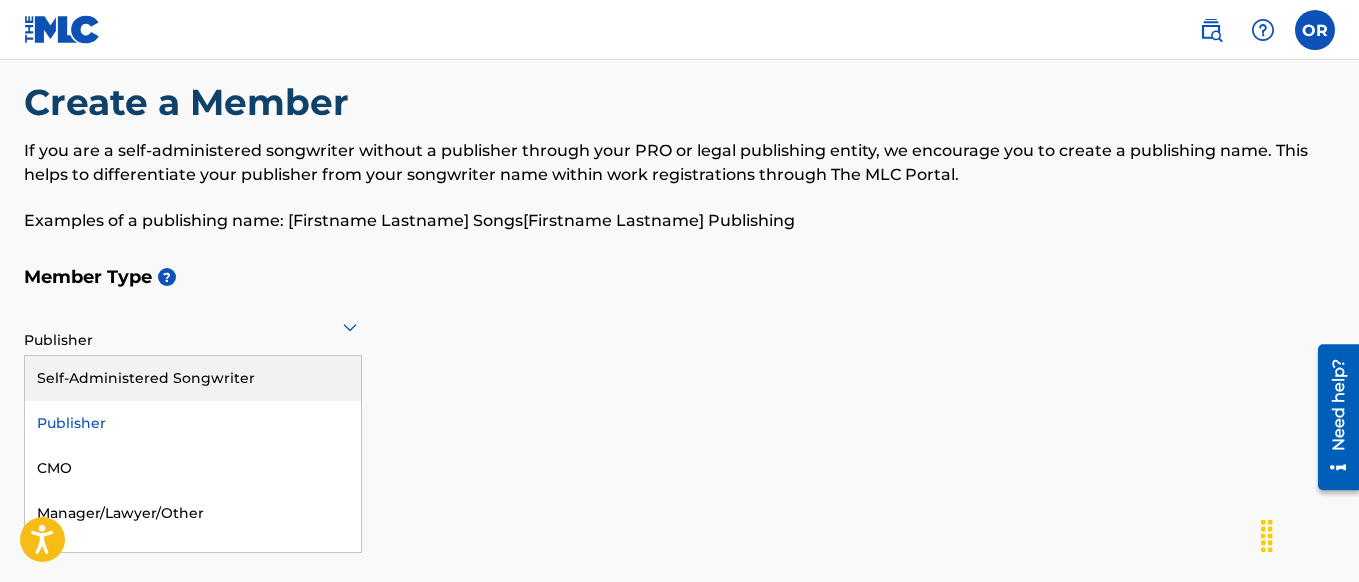 click on "Self-Administered Songwriter" at bounding box center (193, 378) 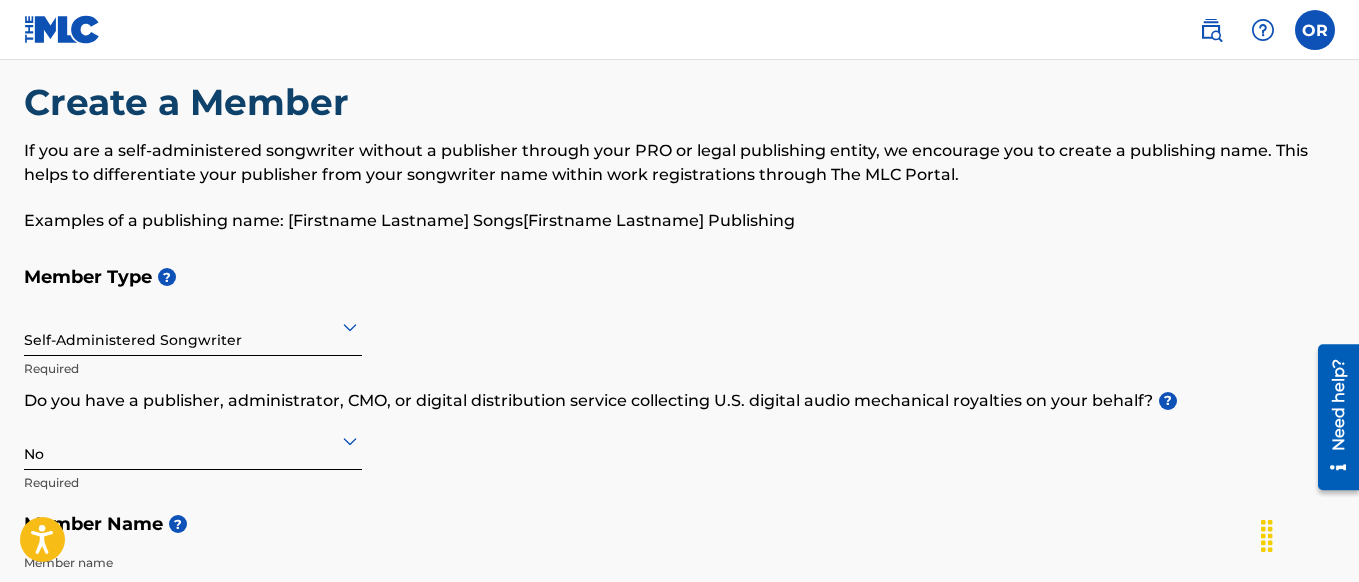 click on "Member Type ? Self-Administered Songwriter Required Do you have a publisher, administrator, CMO, or digital distribution service collecting U.S. digital audio mechanical royalties on your behalf? ? No Required Member Name ? Member name [FIRST] [LAST] Publishing Required" at bounding box center [679, 445] 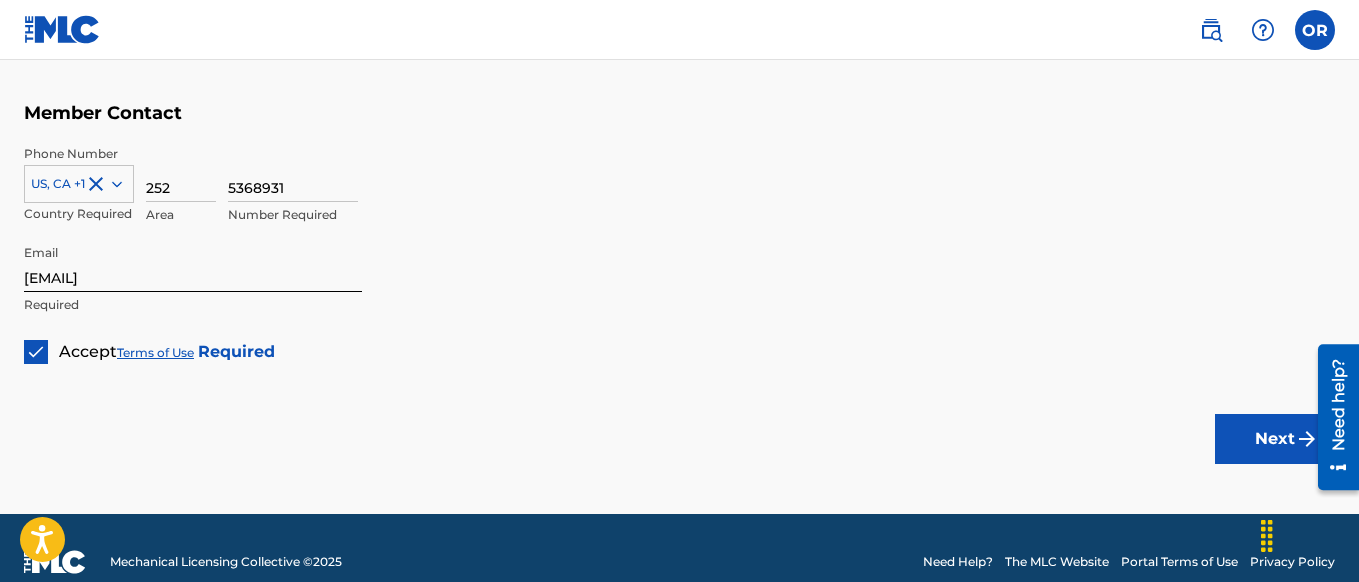 scroll, scrollTop: 1370, scrollLeft: 0, axis: vertical 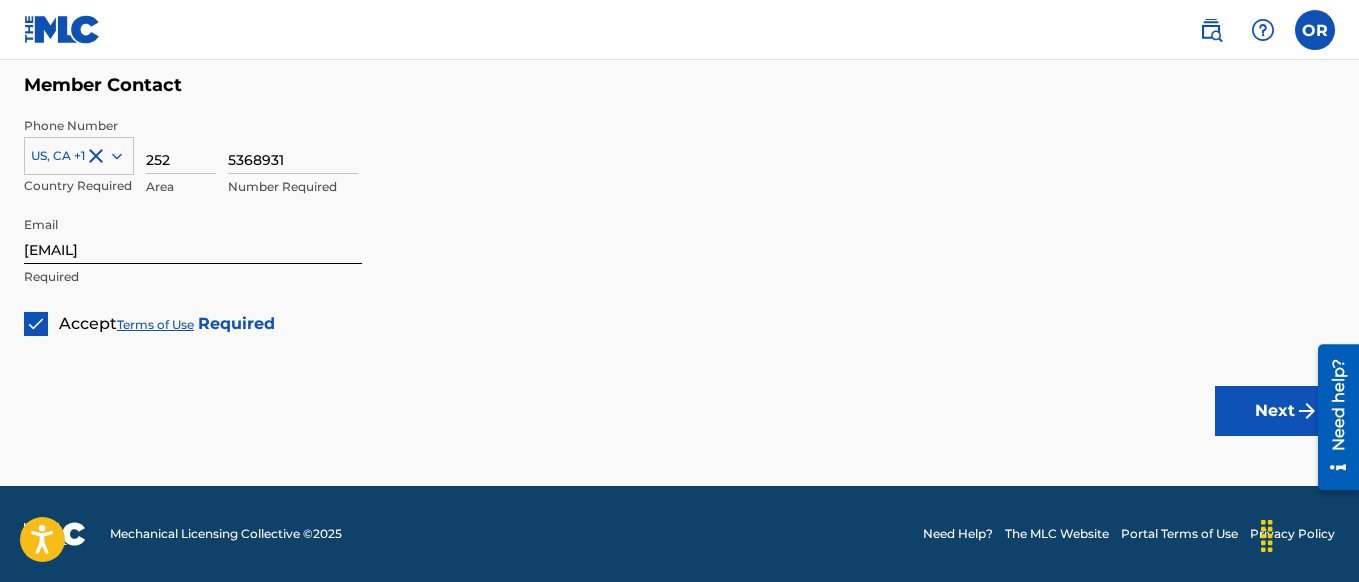 click on "Next" at bounding box center (1275, 411) 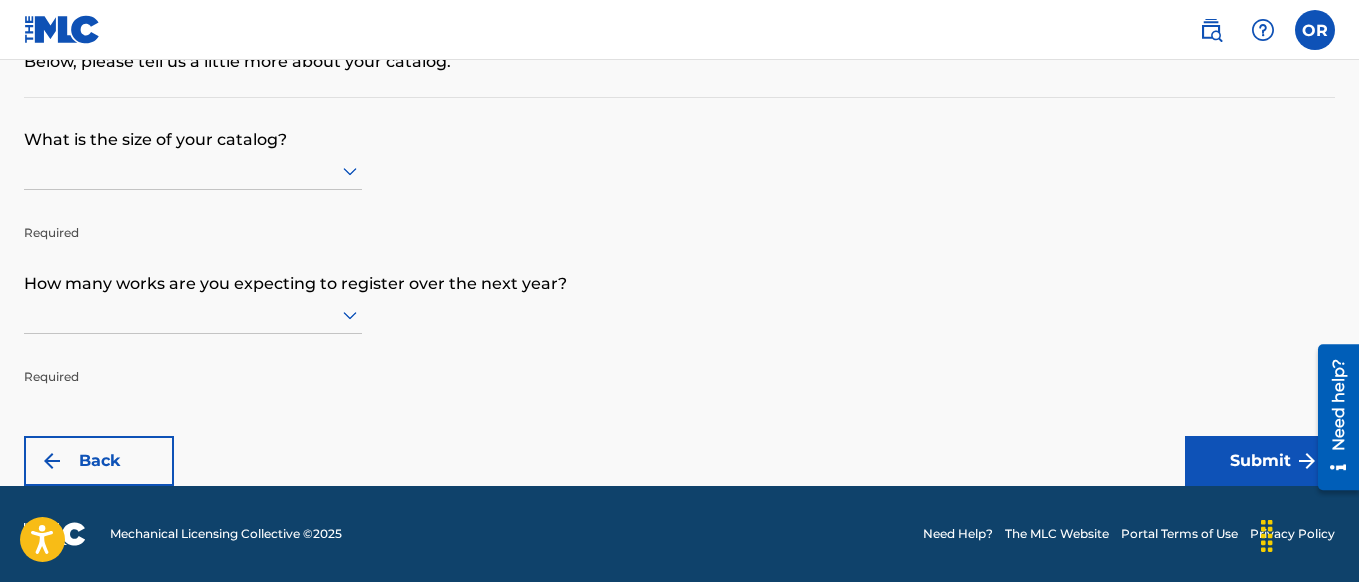 scroll, scrollTop: 0, scrollLeft: 0, axis: both 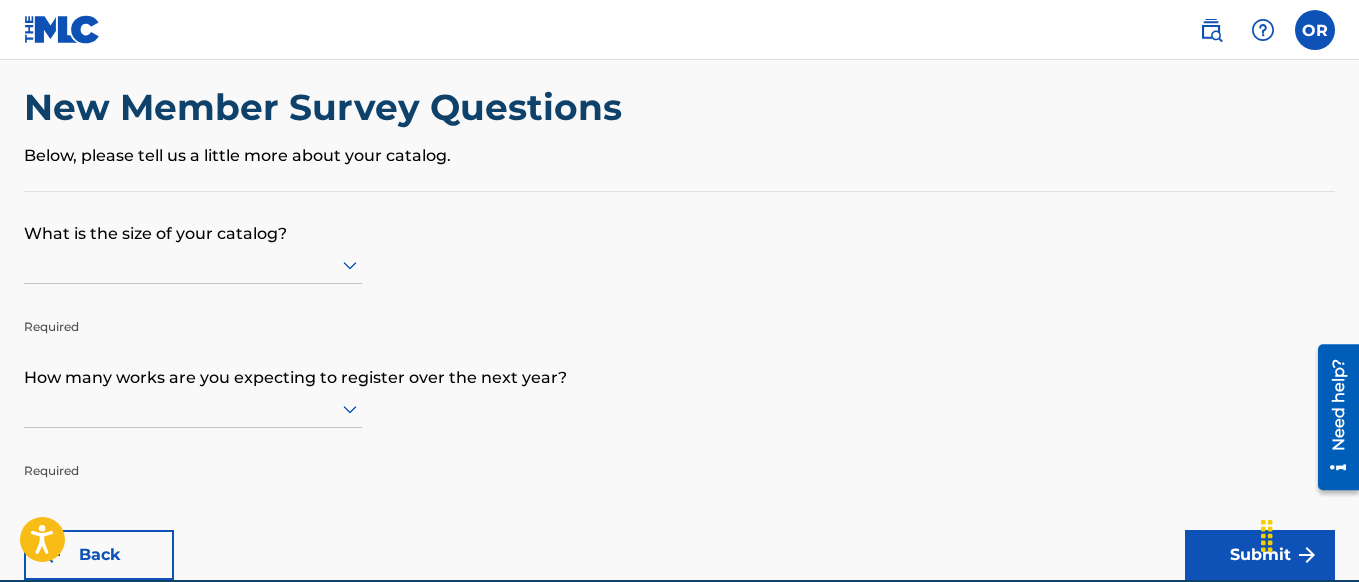 click at bounding box center [193, 265] 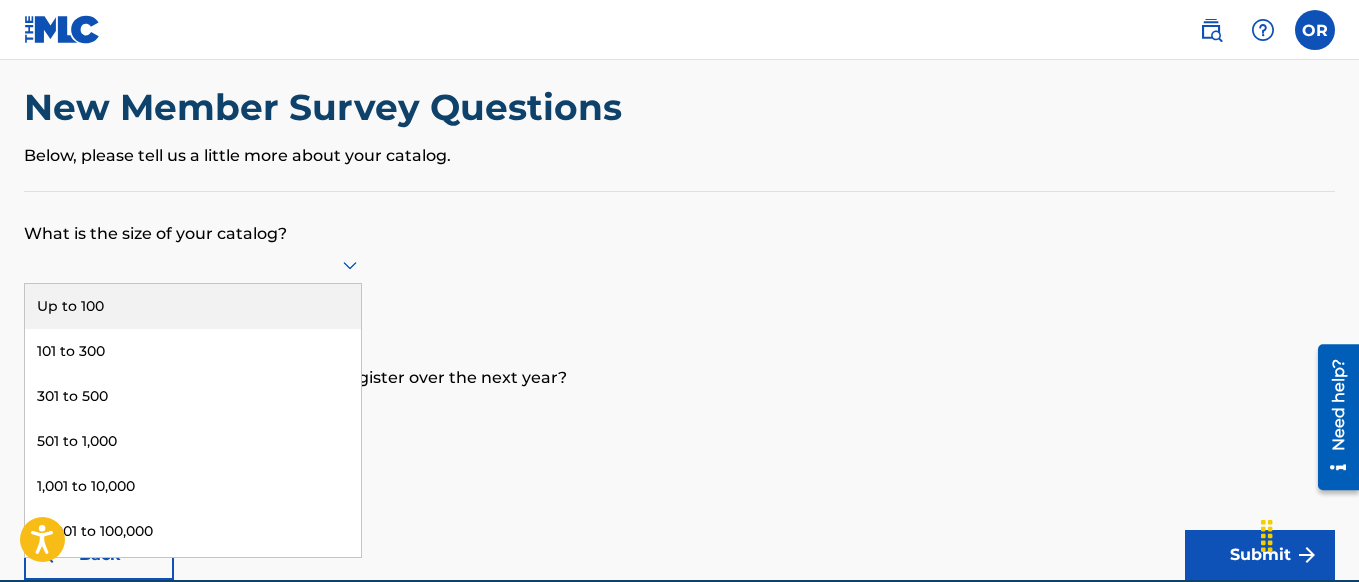 scroll, scrollTop: 28, scrollLeft: 0, axis: vertical 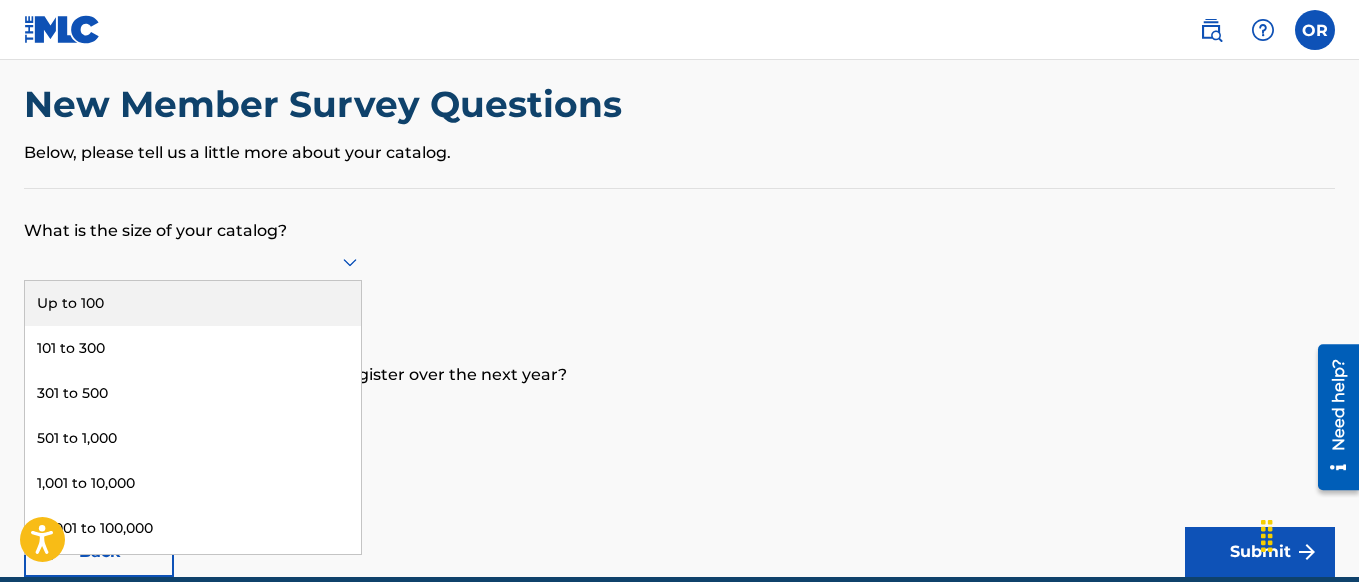click on "Up to 100" at bounding box center [193, 303] 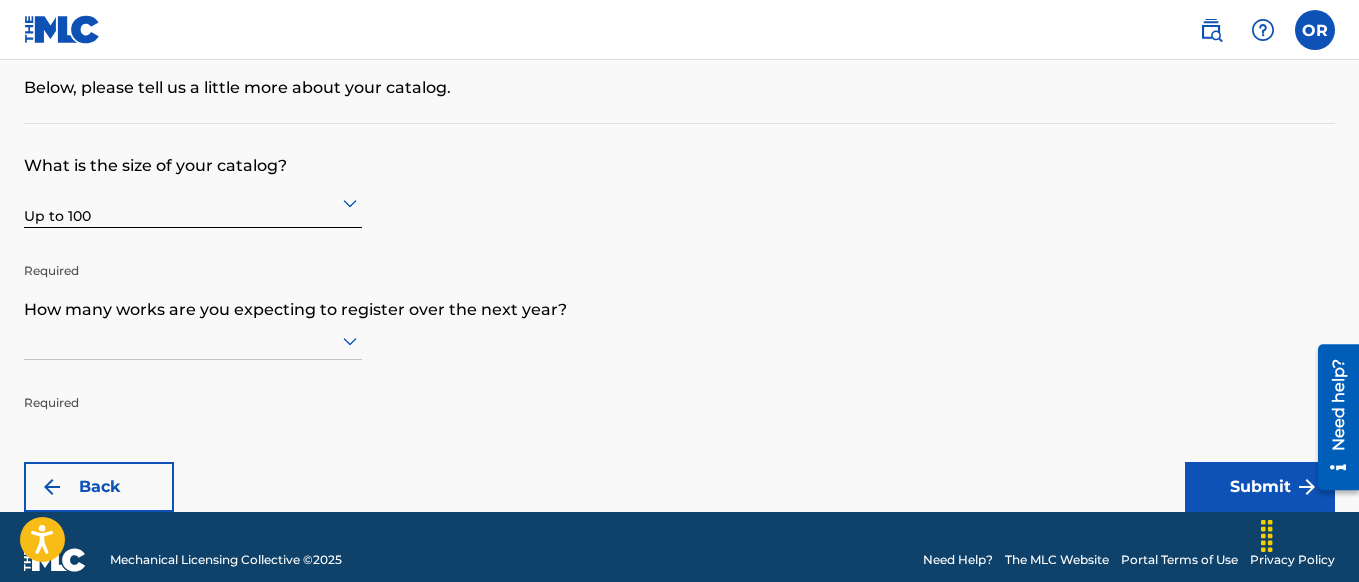scroll, scrollTop: 172, scrollLeft: 0, axis: vertical 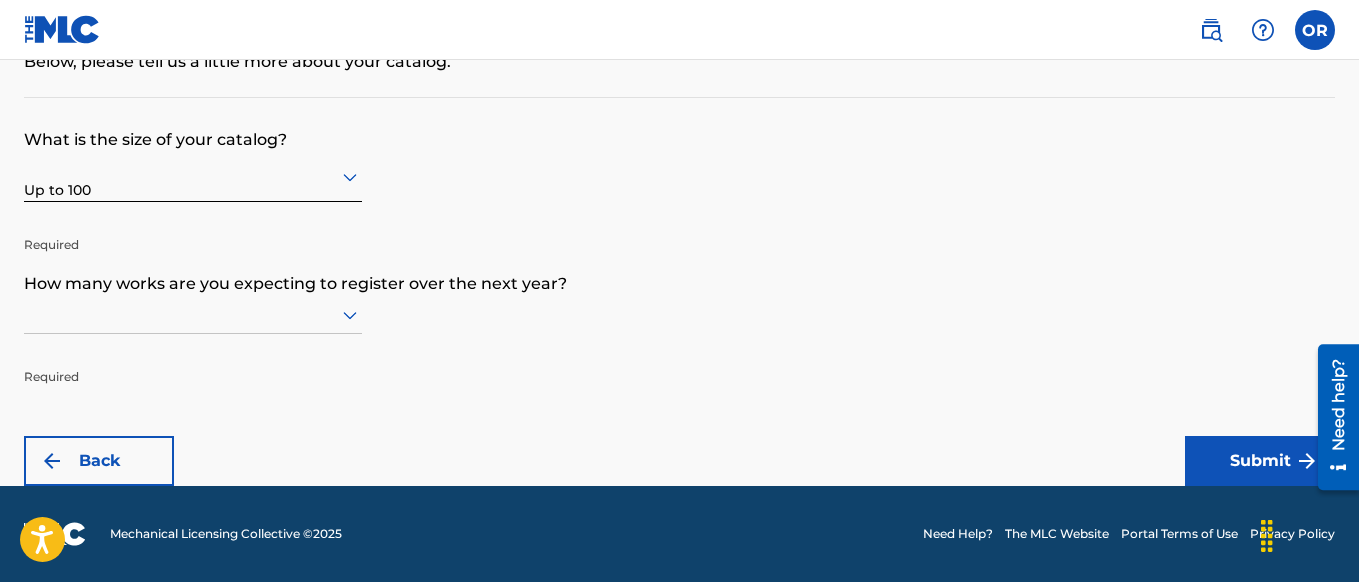 click at bounding box center (193, 315) 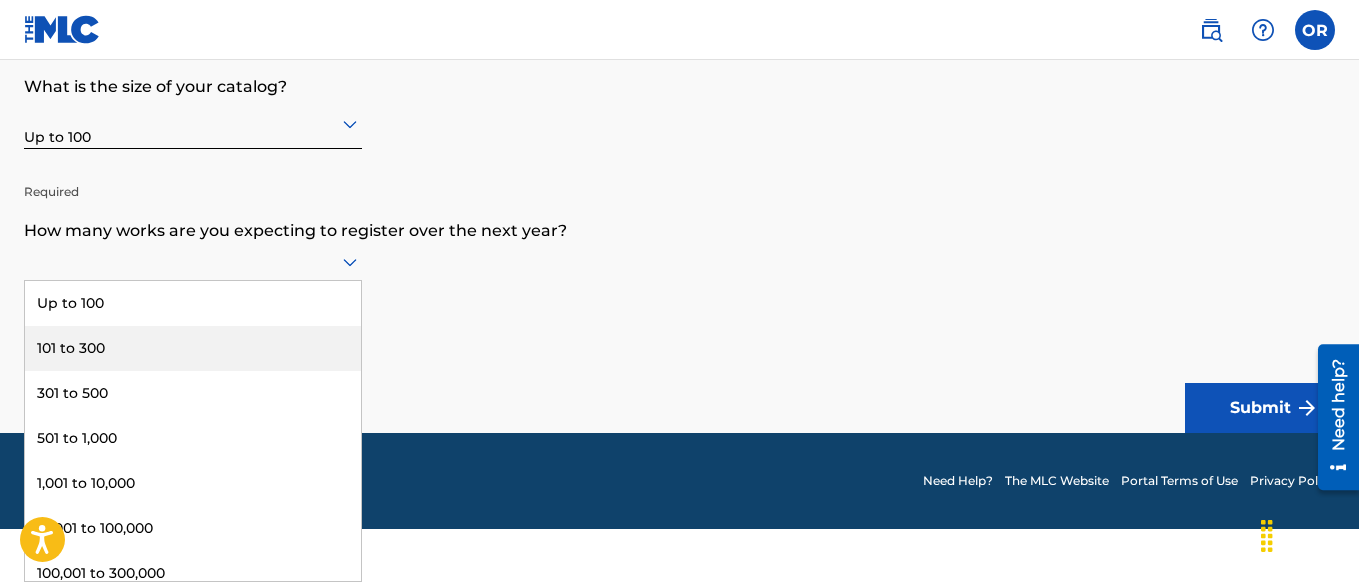 click on "101 to 300" at bounding box center (193, 348) 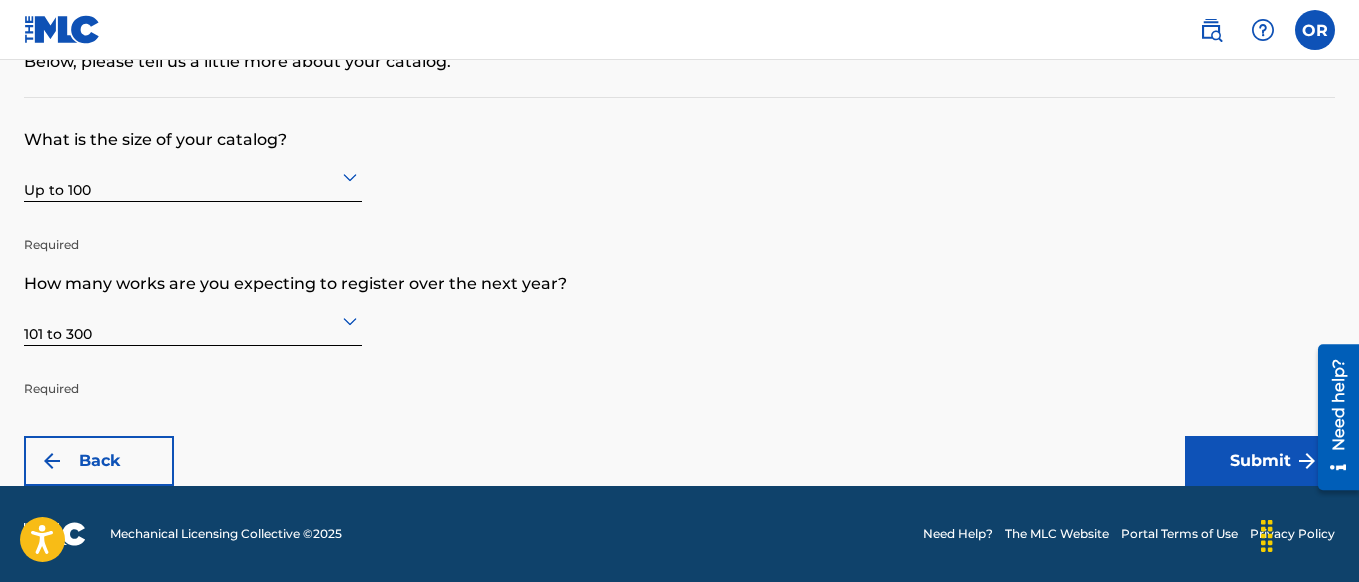 scroll, scrollTop: 119, scrollLeft: 0, axis: vertical 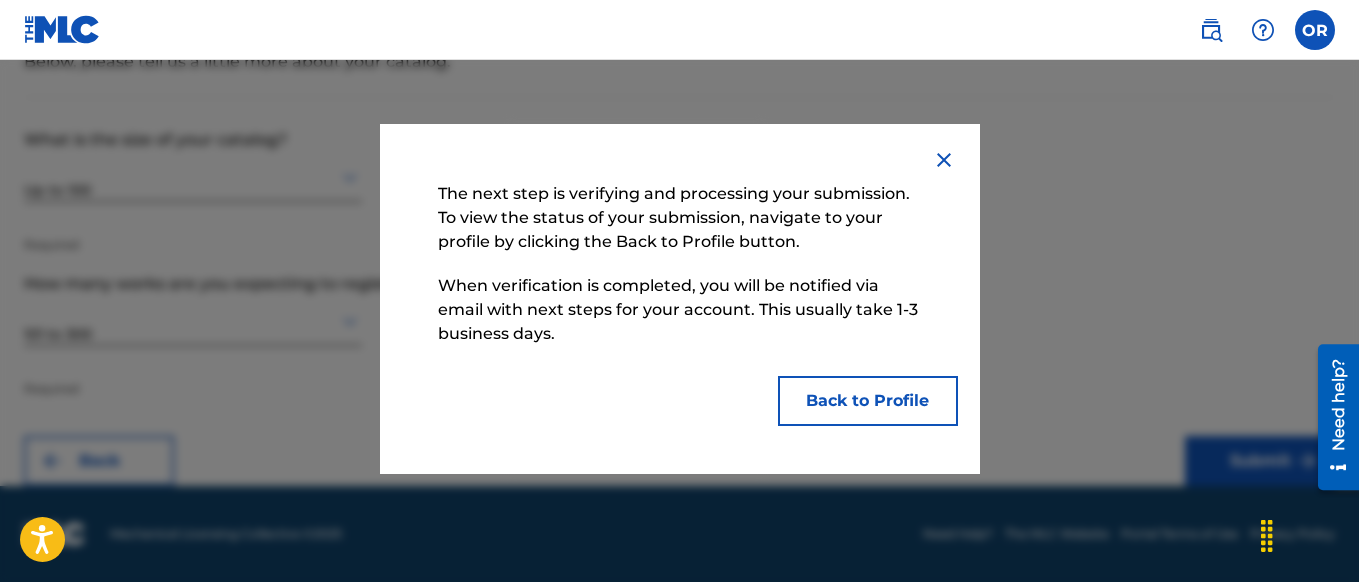 click on "Back to Profile" at bounding box center (868, 401) 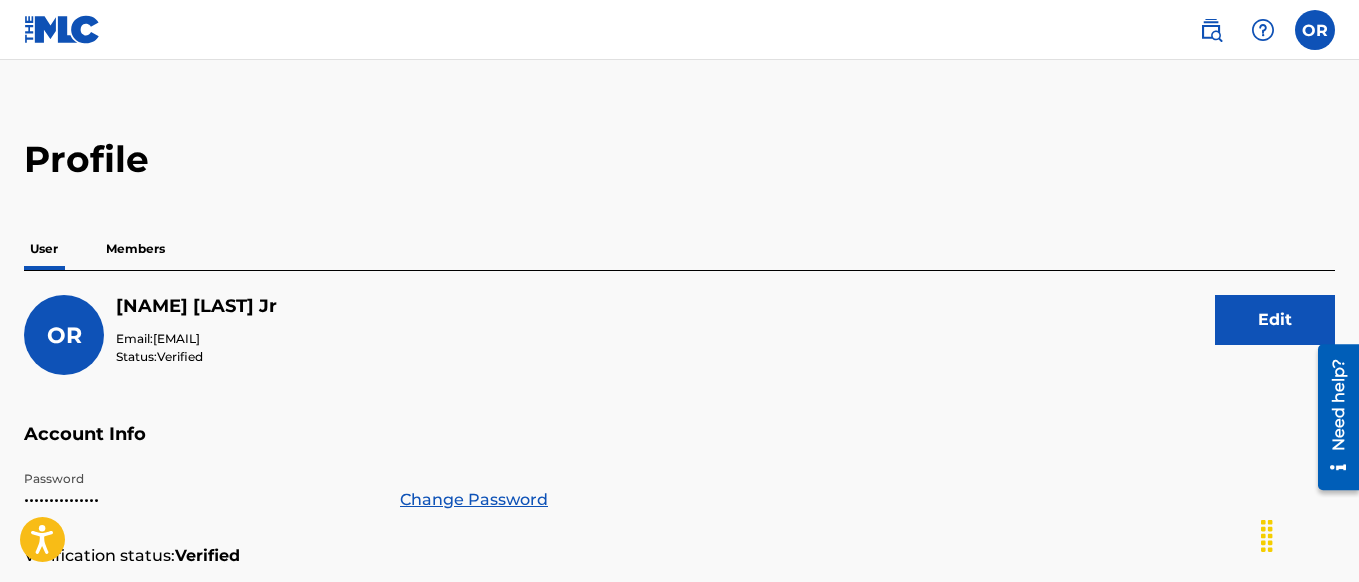 scroll, scrollTop: 0, scrollLeft: 0, axis: both 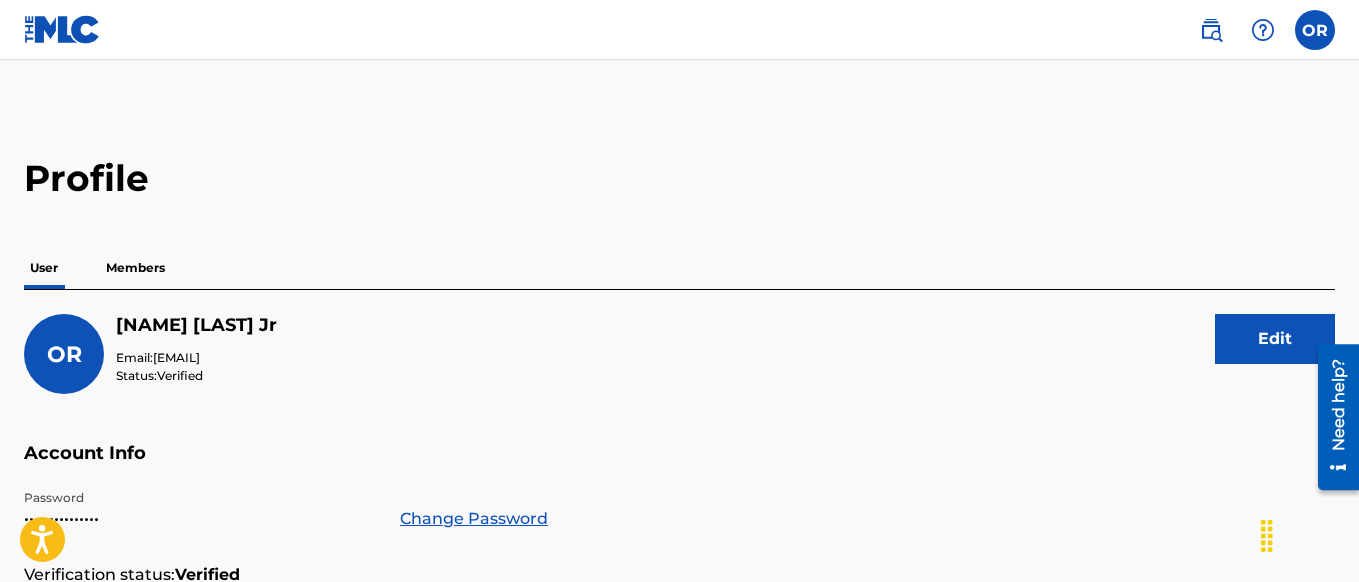 click on "Members" at bounding box center (135, 268) 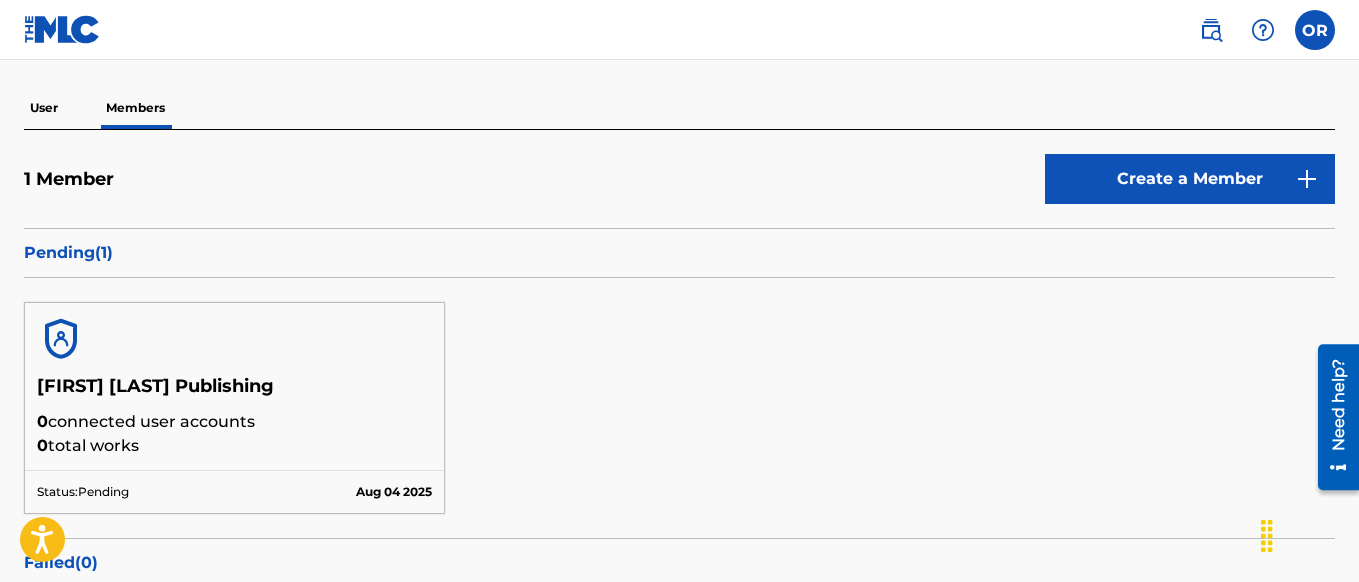scroll, scrollTop: 158, scrollLeft: 0, axis: vertical 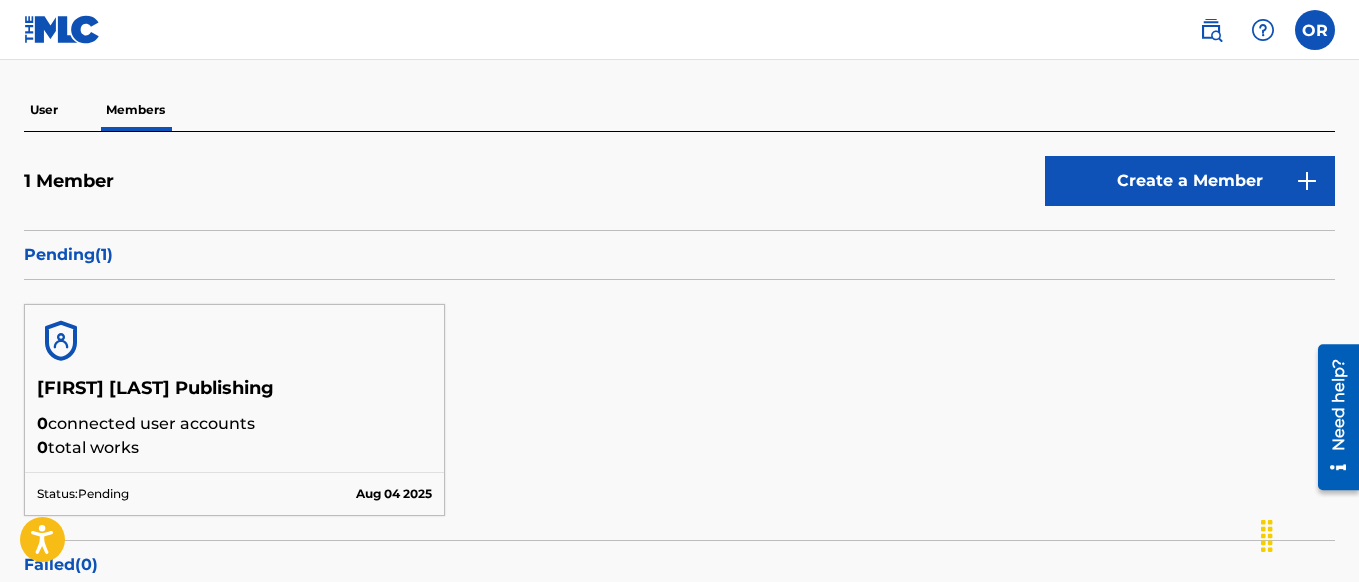 click on "User" at bounding box center [44, 110] 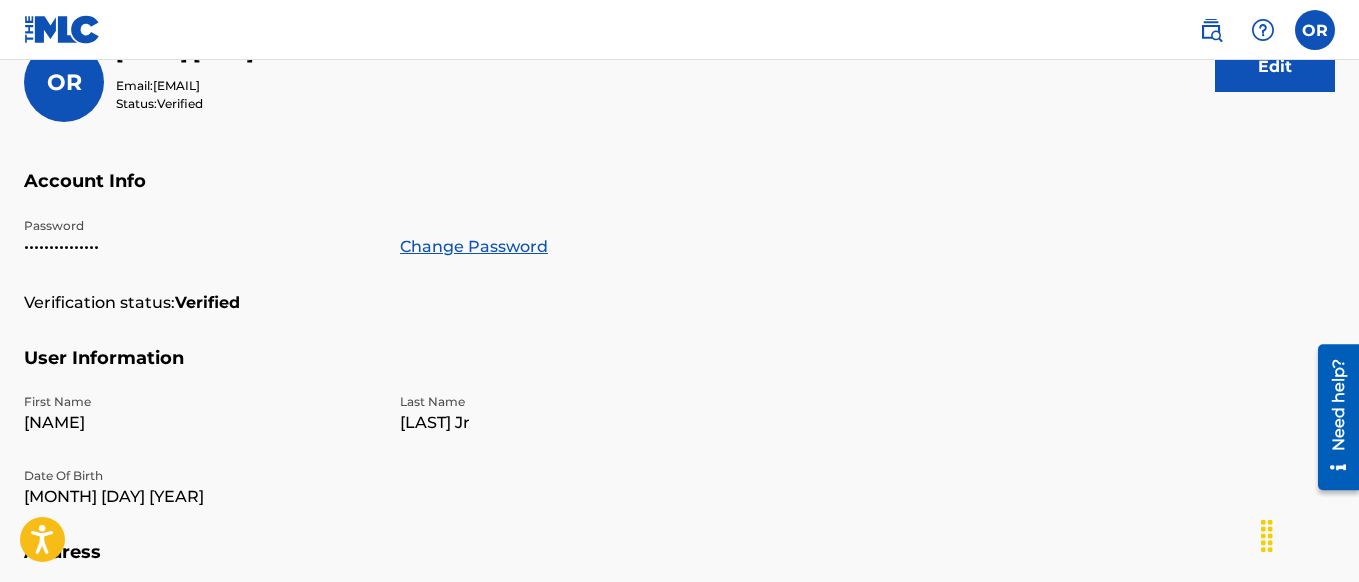scroll, scrollTop: 0, scrollLeft: 0, axis: both 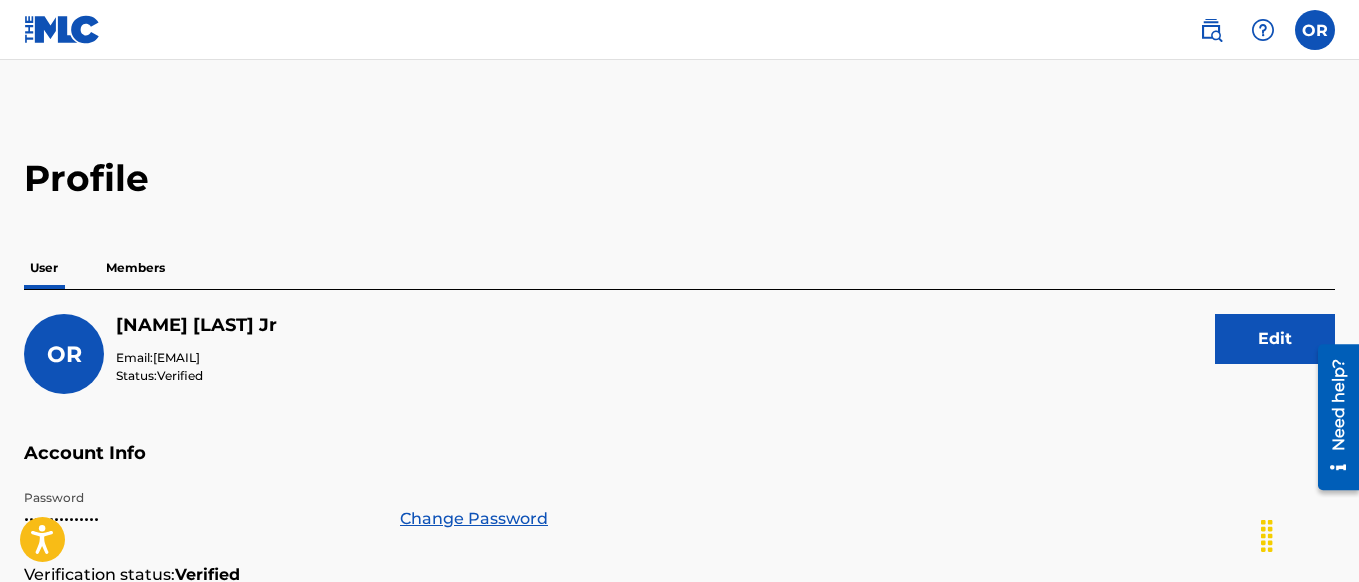 click on "Members" at bounding box center [135, 268] 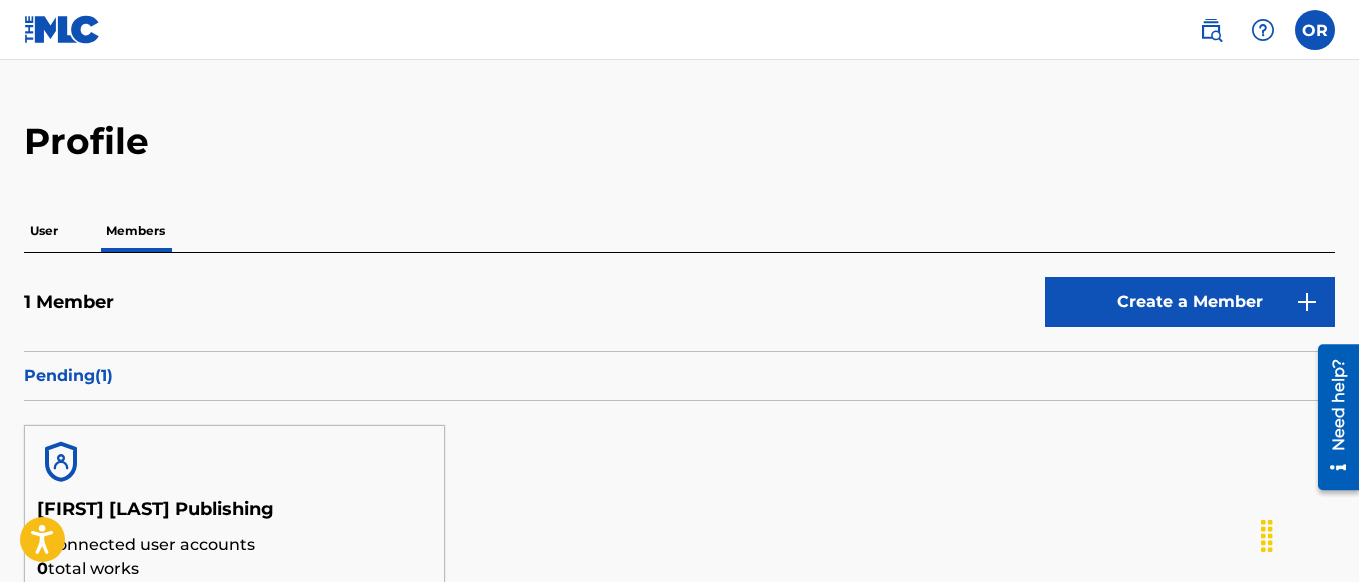 scroll, scrollTop: 0, scrollLeft: 0, axis: both 